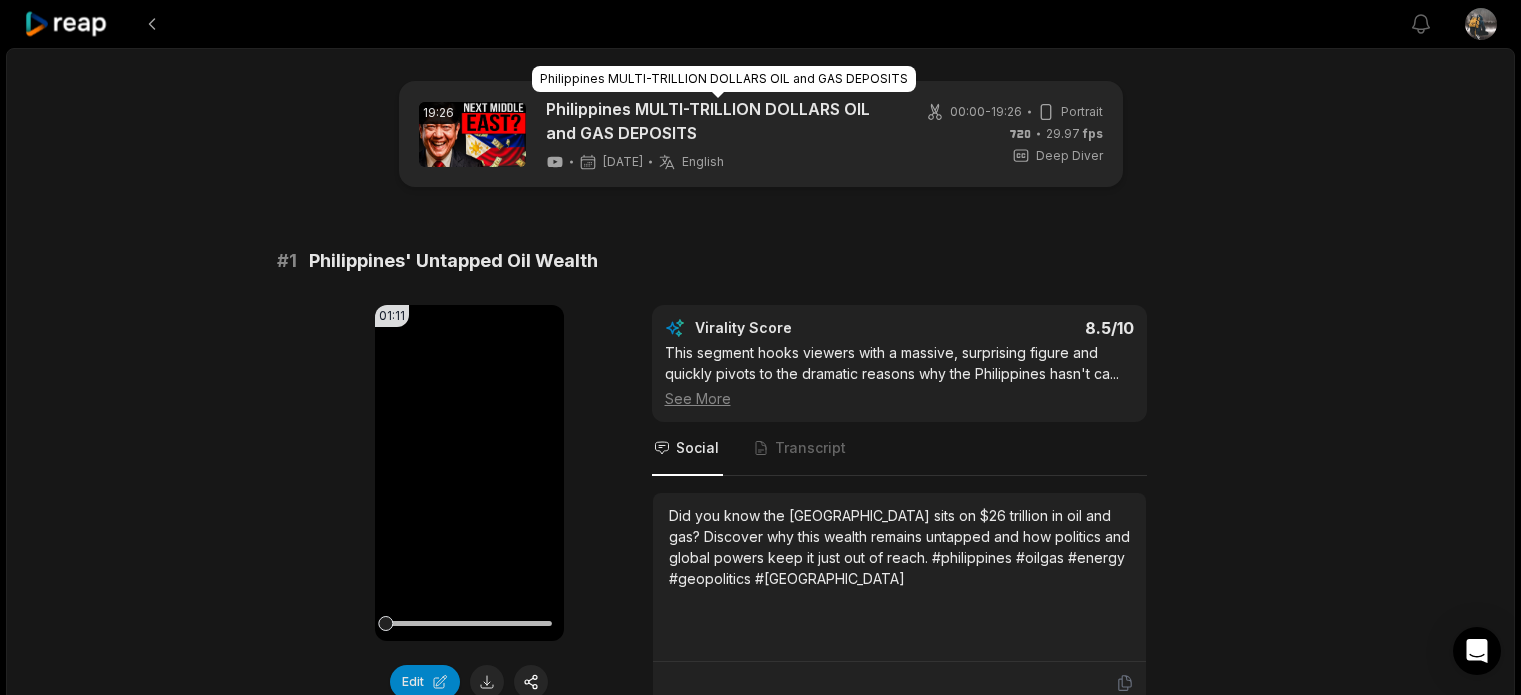 scroll, scrollTop: 0, scrollLeft: 0, axis: both 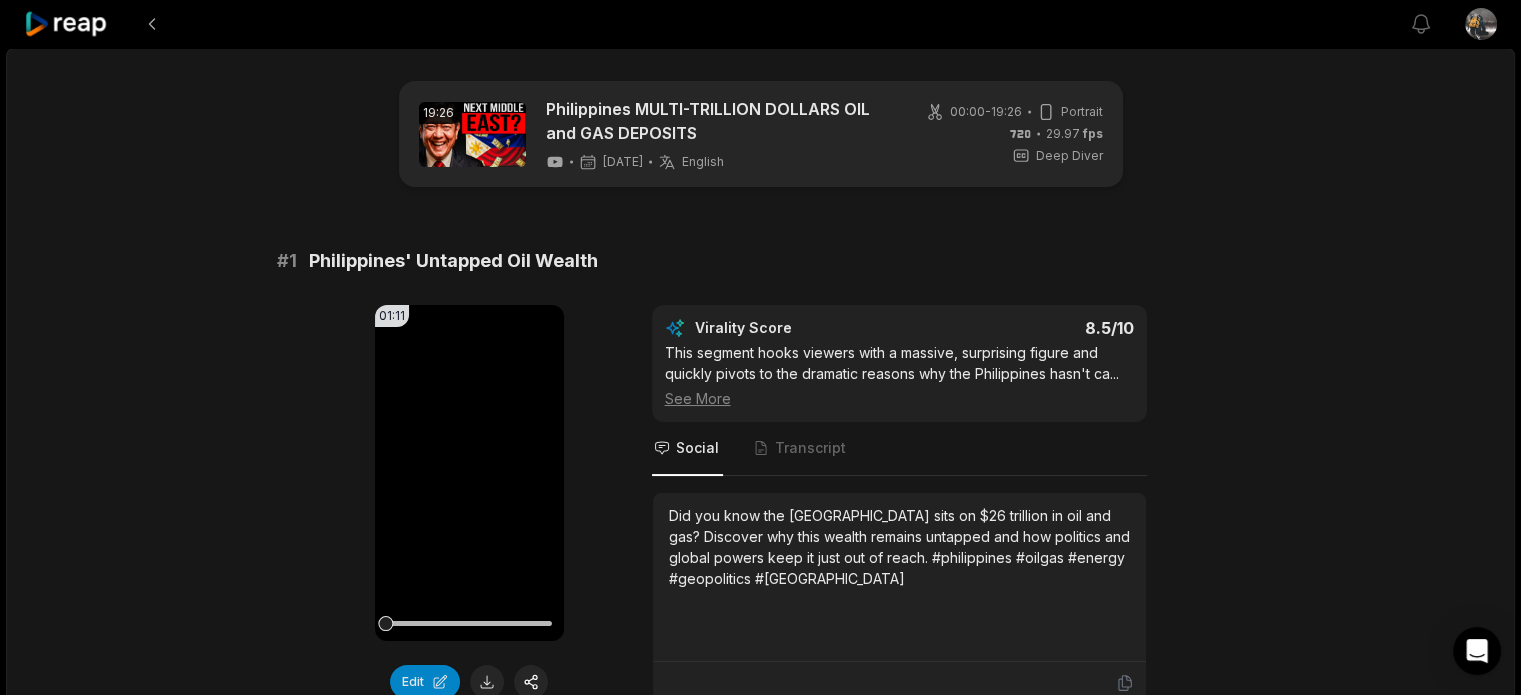 click 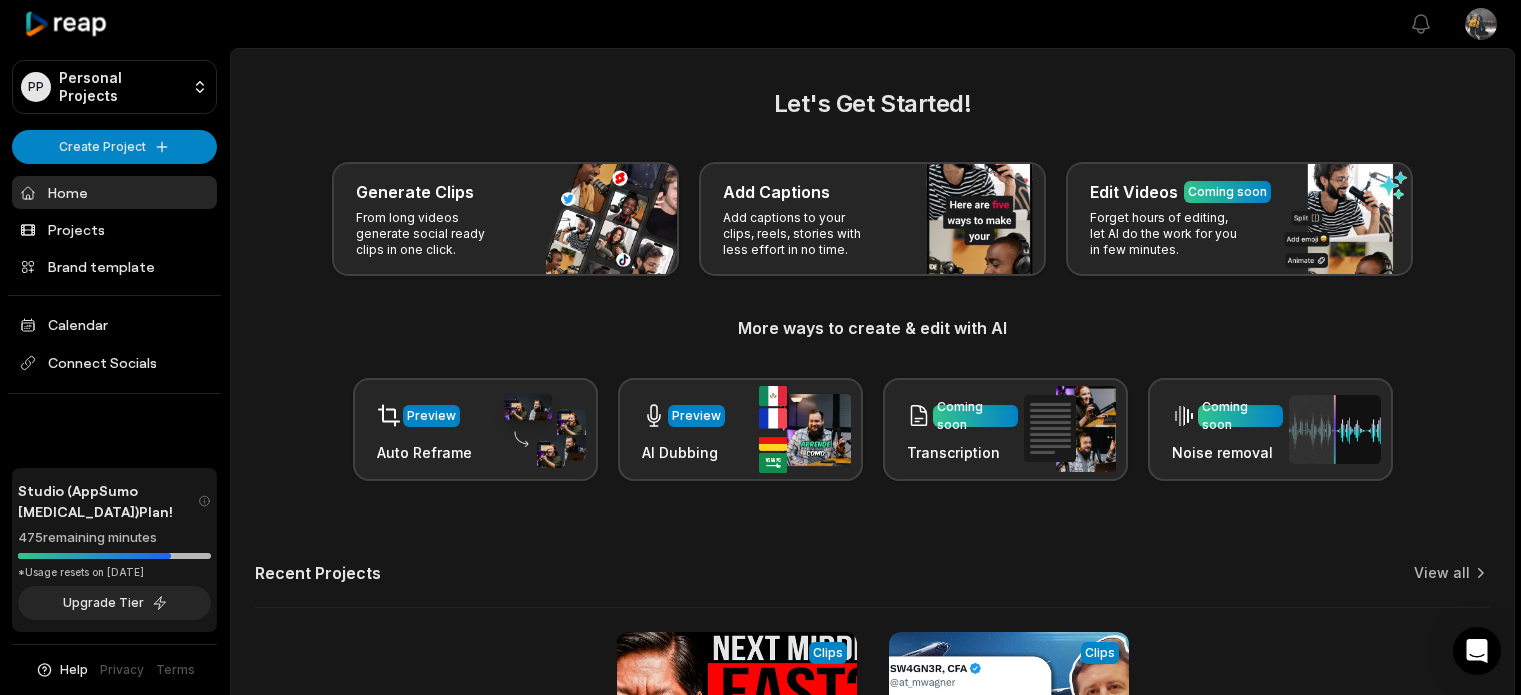 scroll, scrollTop: 0, scrollLeft: 0, axis: both 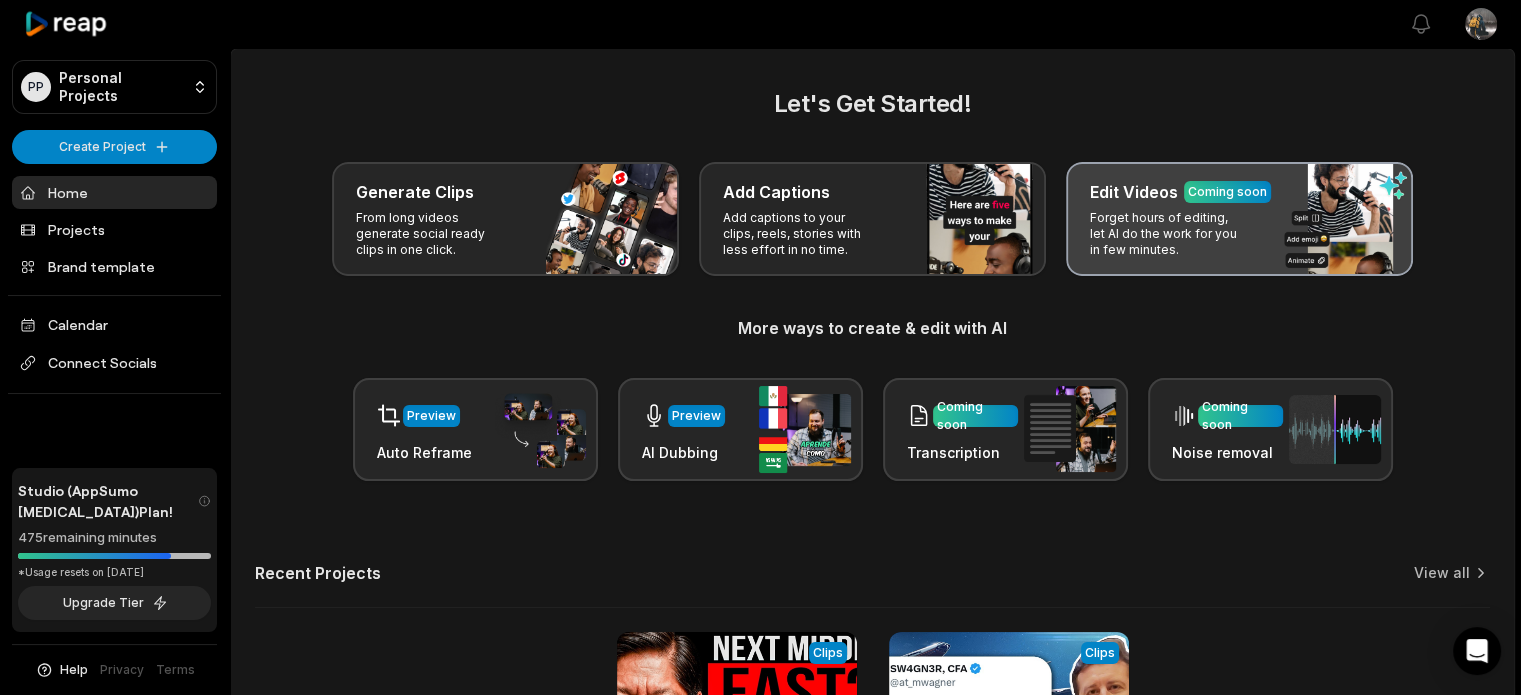 click on "Forget hours of editing, let AI do the work for you in few minutes." at bounding box center (1167, 234) 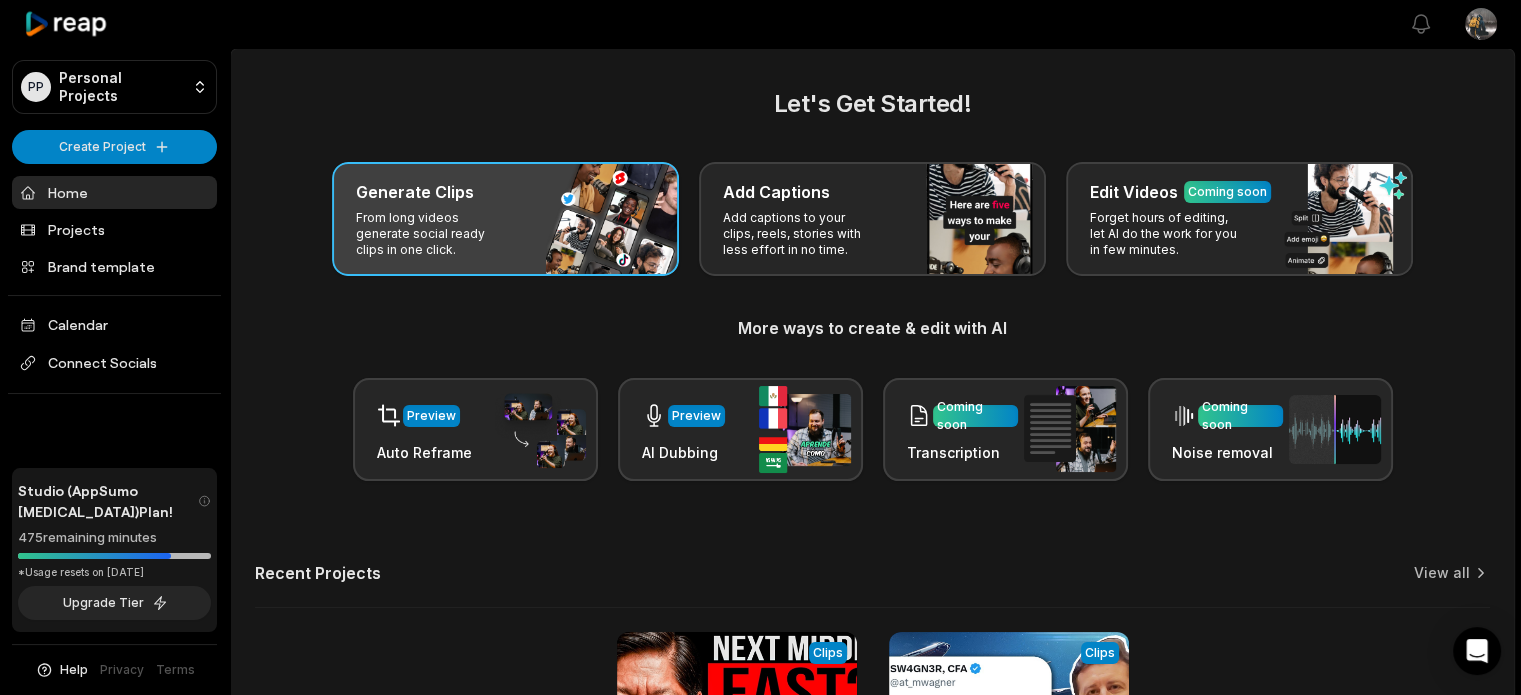 click on "From long videos generate social ready clips in one click." at bounding box center [433, 234] 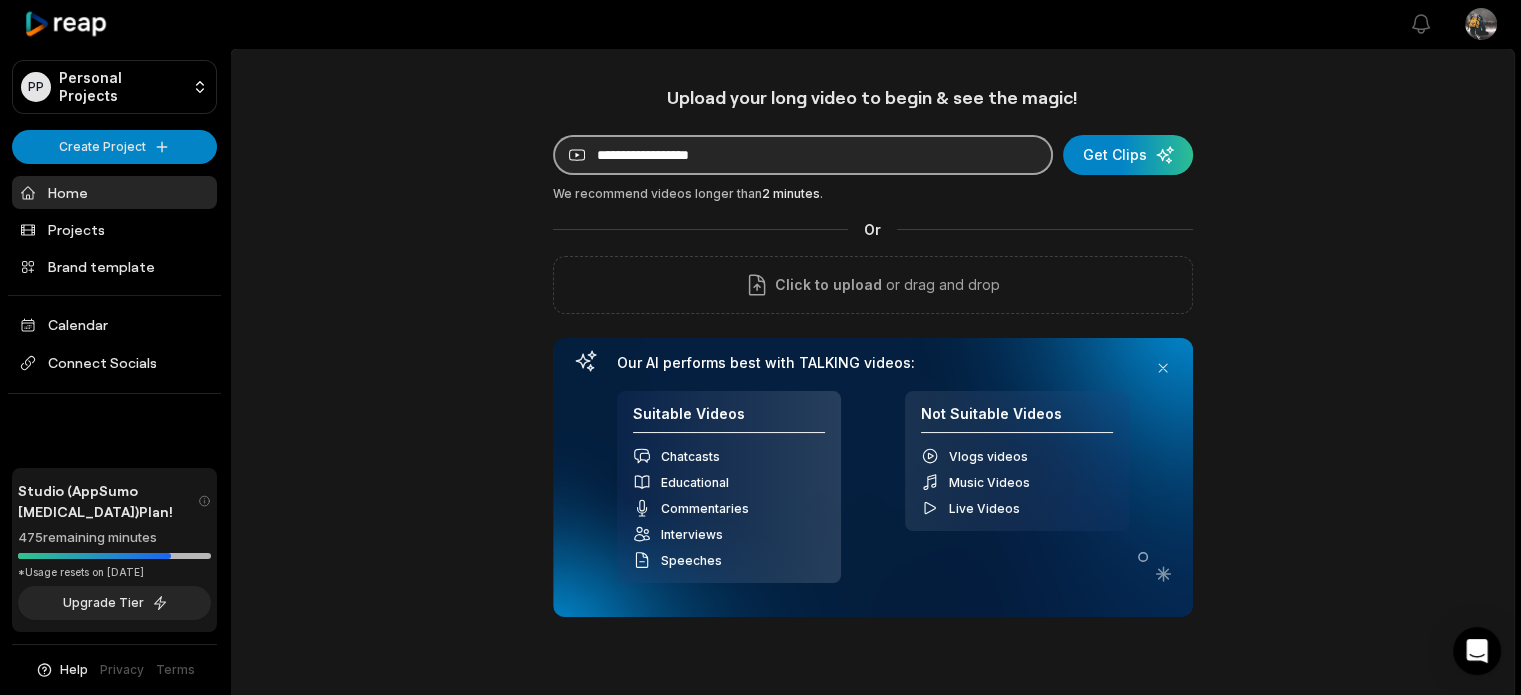 click at bounding box center (803, 155) 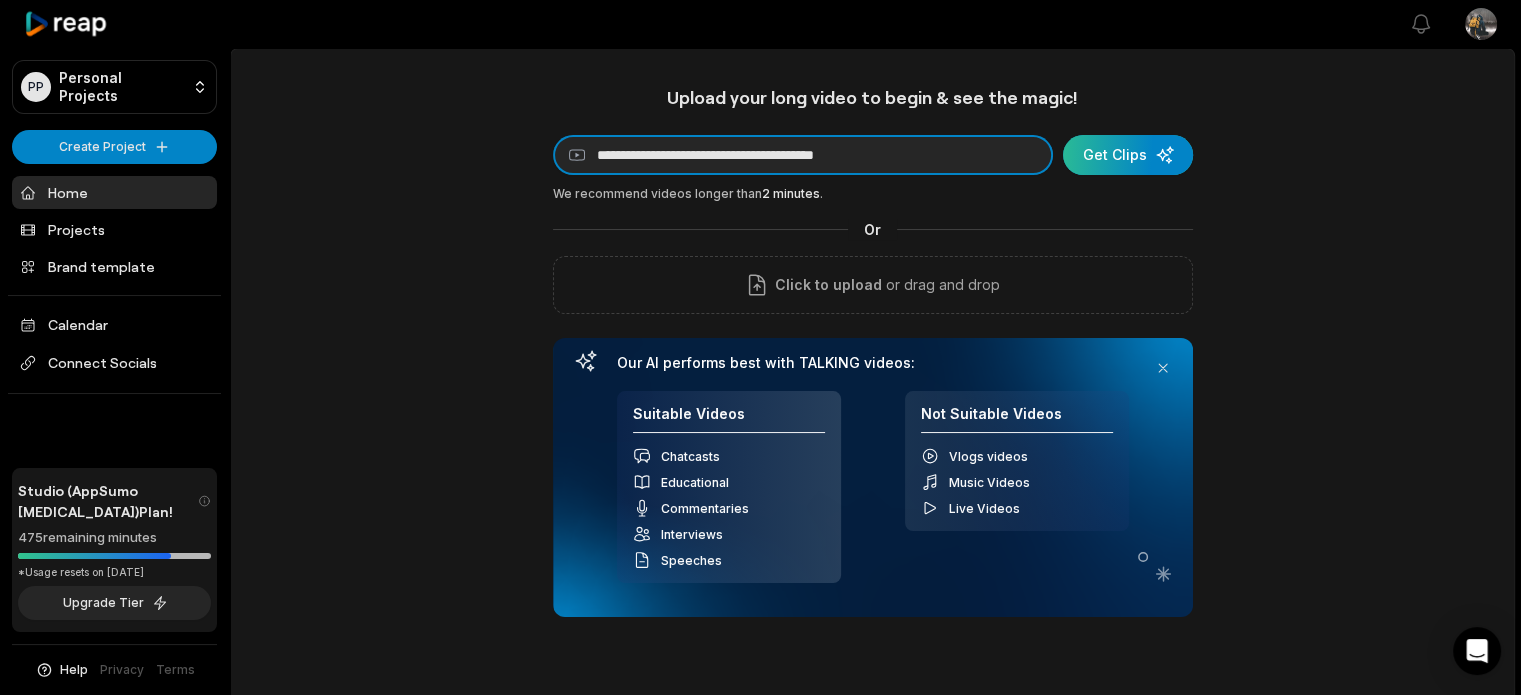 type on "**********" 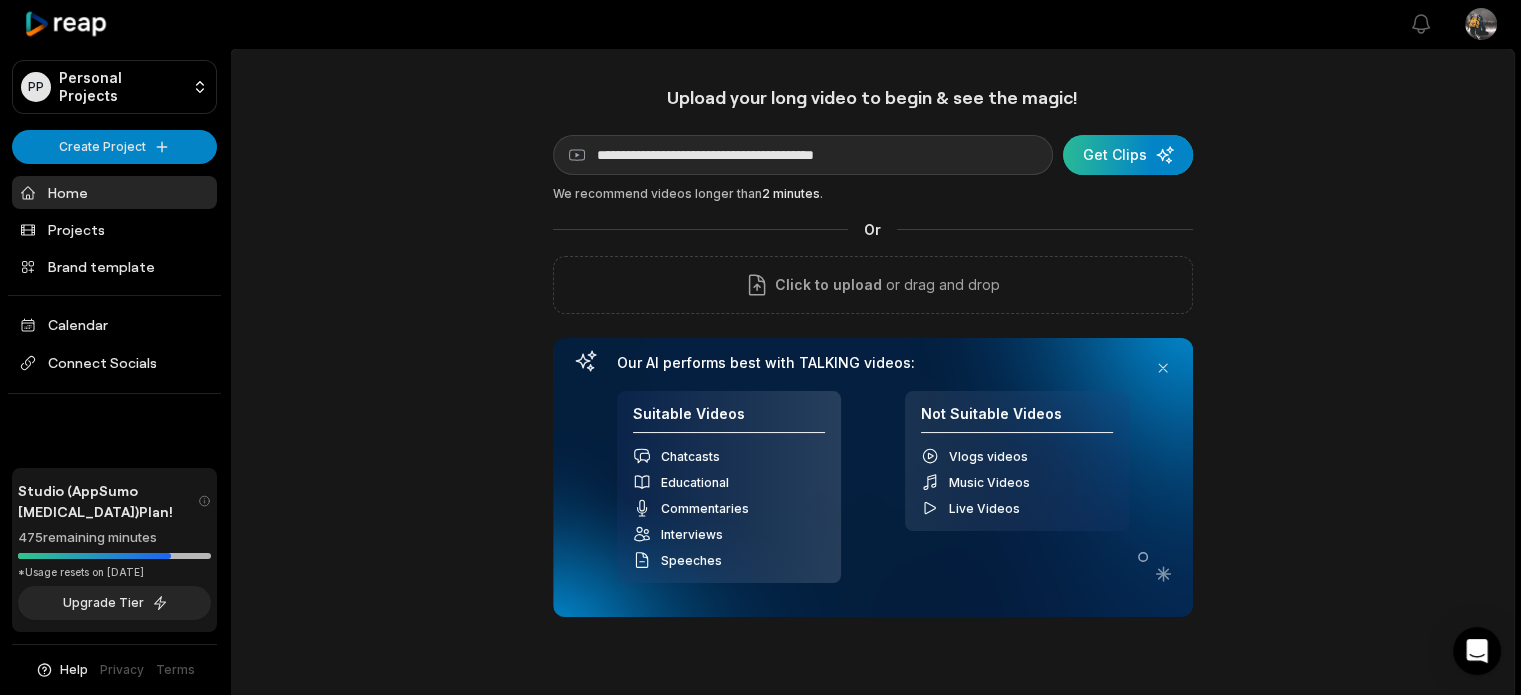 click at bounding box center (1128, 155) 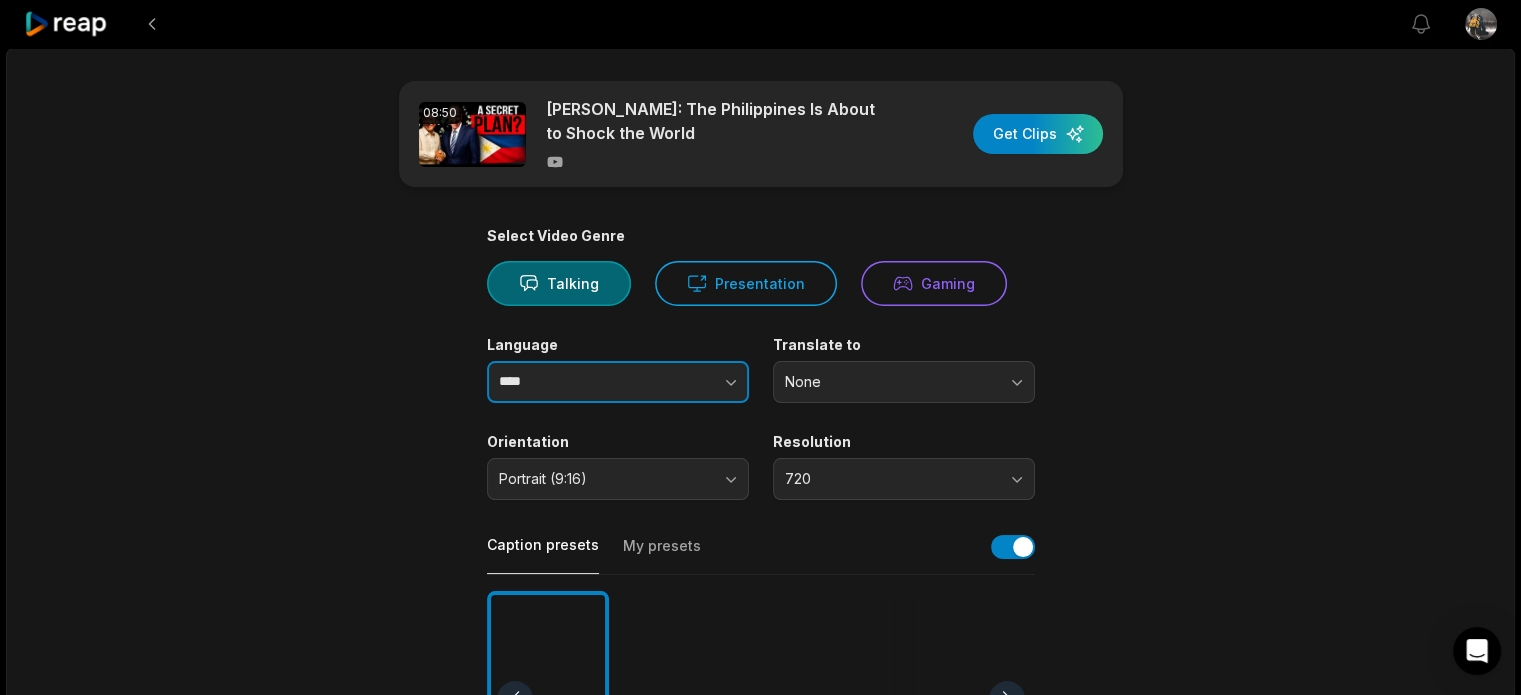 click at bounding box center [691, 382] 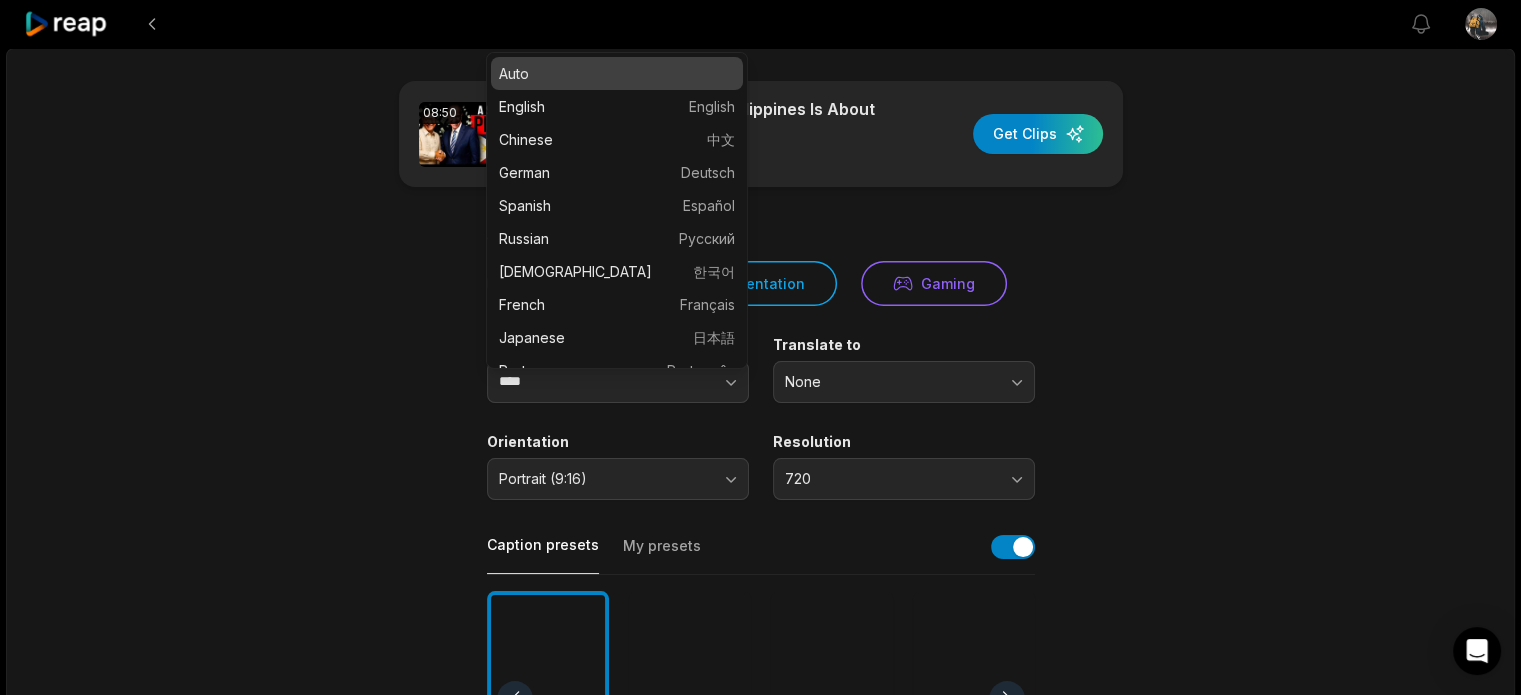 click on "08:50 [PERSON_NAME]: The [GEOGRAPHIC_DATA] Is About to Shock the World Get Clips Select Video Genre Talking Presentation Gaming Language **** Translate to None Orientation Portrait (9:16) Resolution 720 Caption presets My presets Deep Diver Popping Beasty YC Playdate Pet Zen More Presets Processing Time Frame 00:00 08:50 Auto Clip Length <30s 30s-60s 60s-90s 90s-3min Clip Topics (optional) Add specific topics that you want AI to clip from the video." at bounding box center [761, 693] 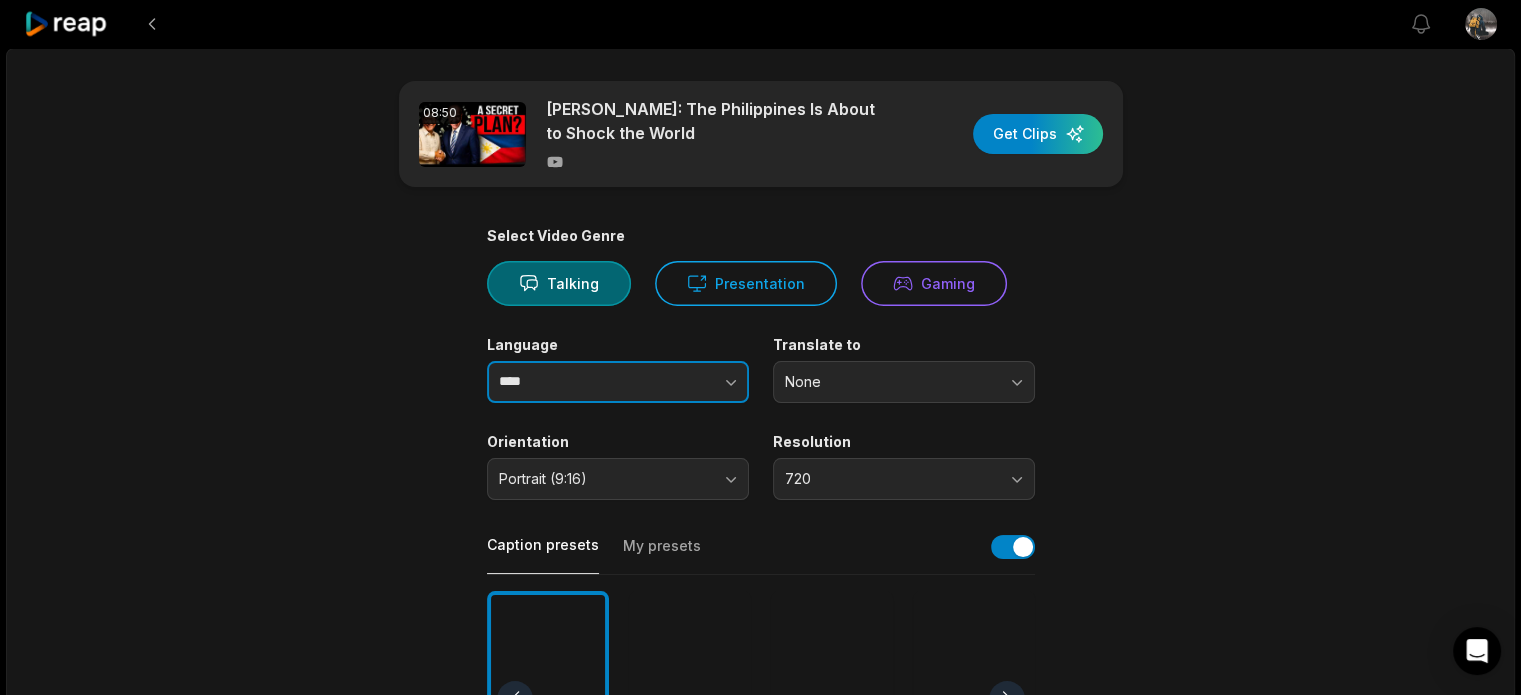 click on "****" at bounding box center [618, 382] 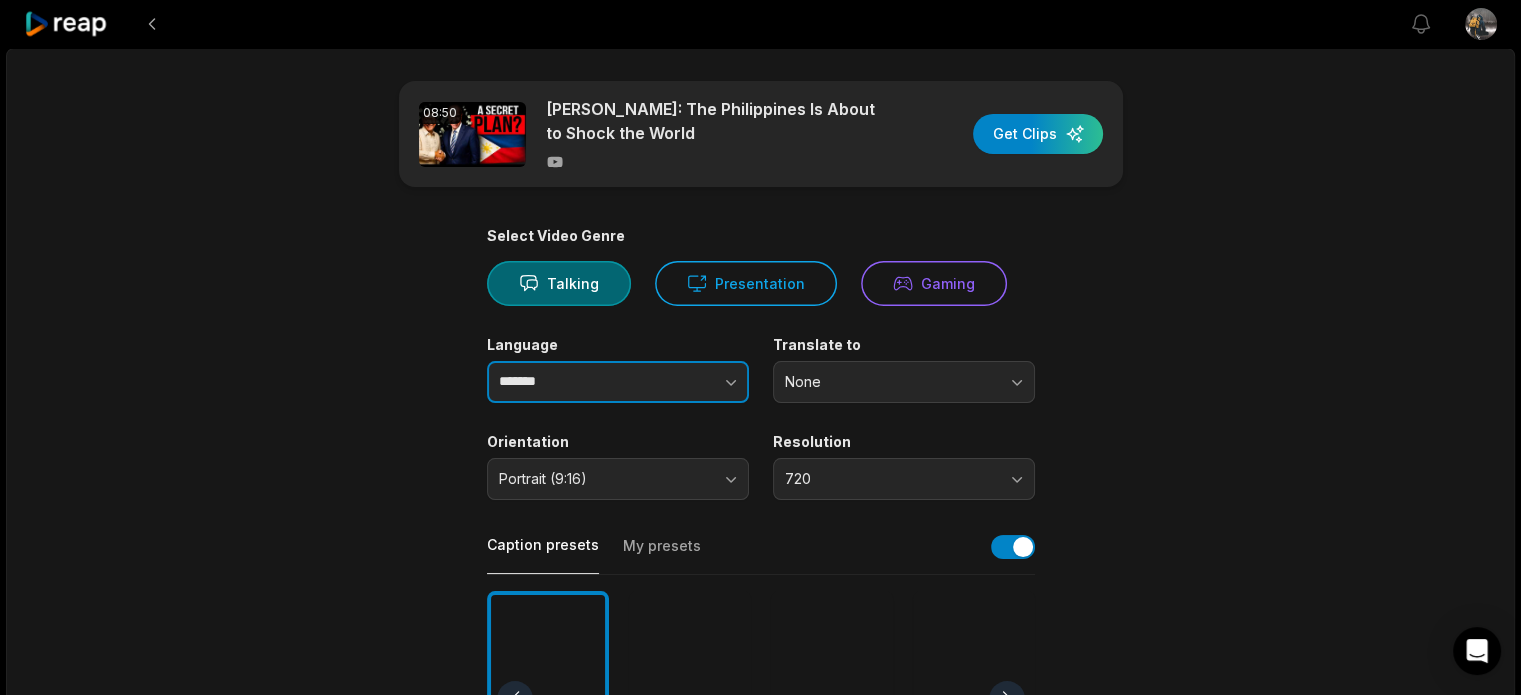 type on "*******" 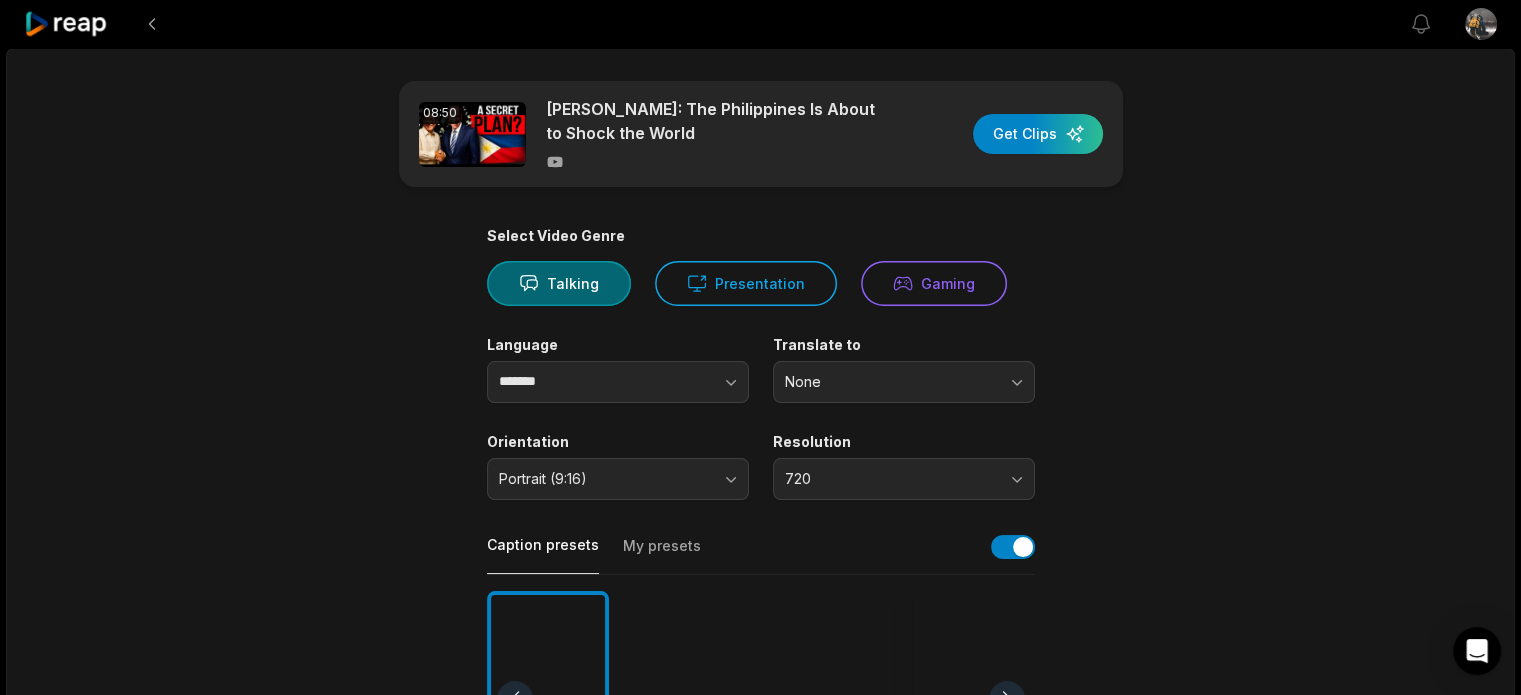 click on "08:50 [PERSON_NAME]: The [GEOGRAPHIC_DATA] Is About to Shock the World Get Clips Select Video Genre Talking Presentation Gaming Language ******* Translate to None Orientation Portrait (9:16) Resolution 720 Caption presets My presets Deep Diver Popping Beasty YC Playdate Pet Zen More Presets Processing Time Frame 00:00 08:50 Auto Clip Length <30s 30s-60s 60s-90s 90s-3min Clip Topics (optional) Add specific topics that you want AI to clip from the video." at bounding box center (761, 693) 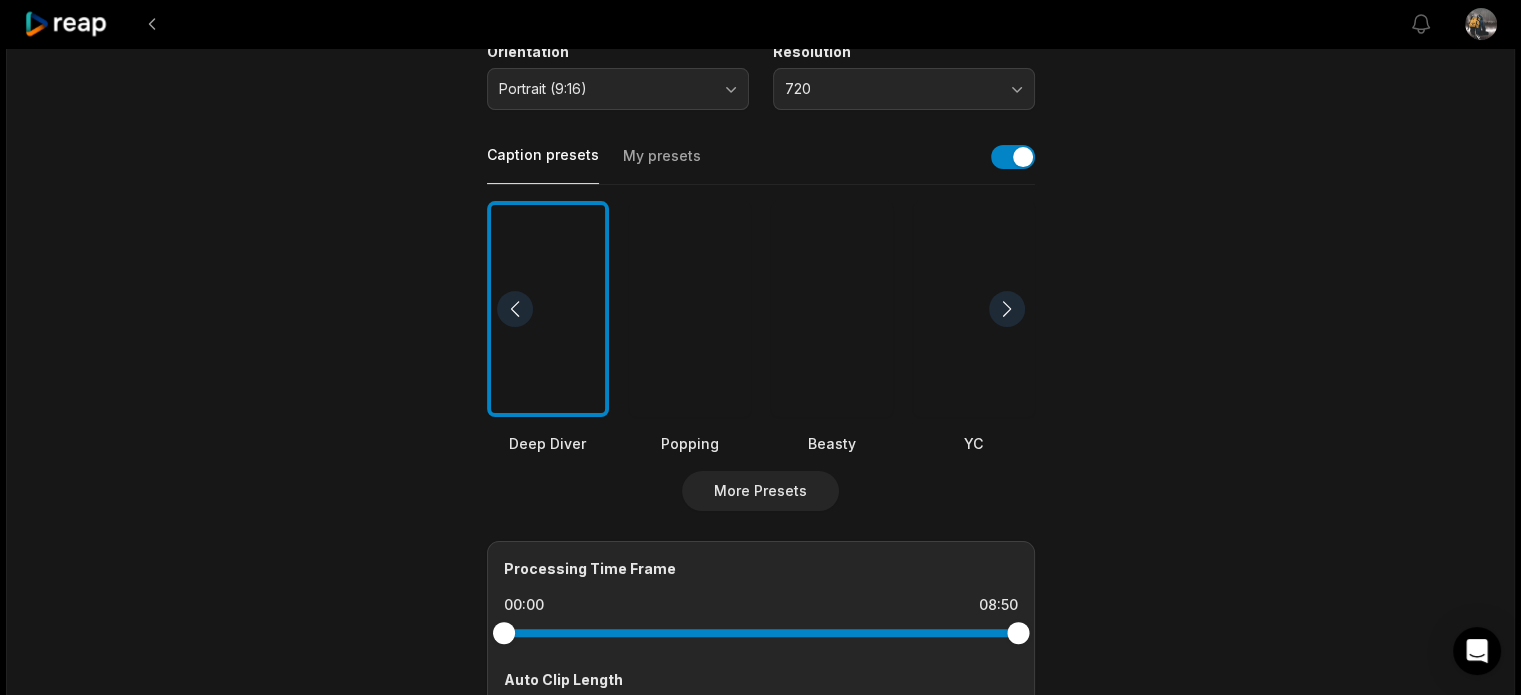 scroll, scrollTop: 533, scrollLeft: 0, axis: vertical 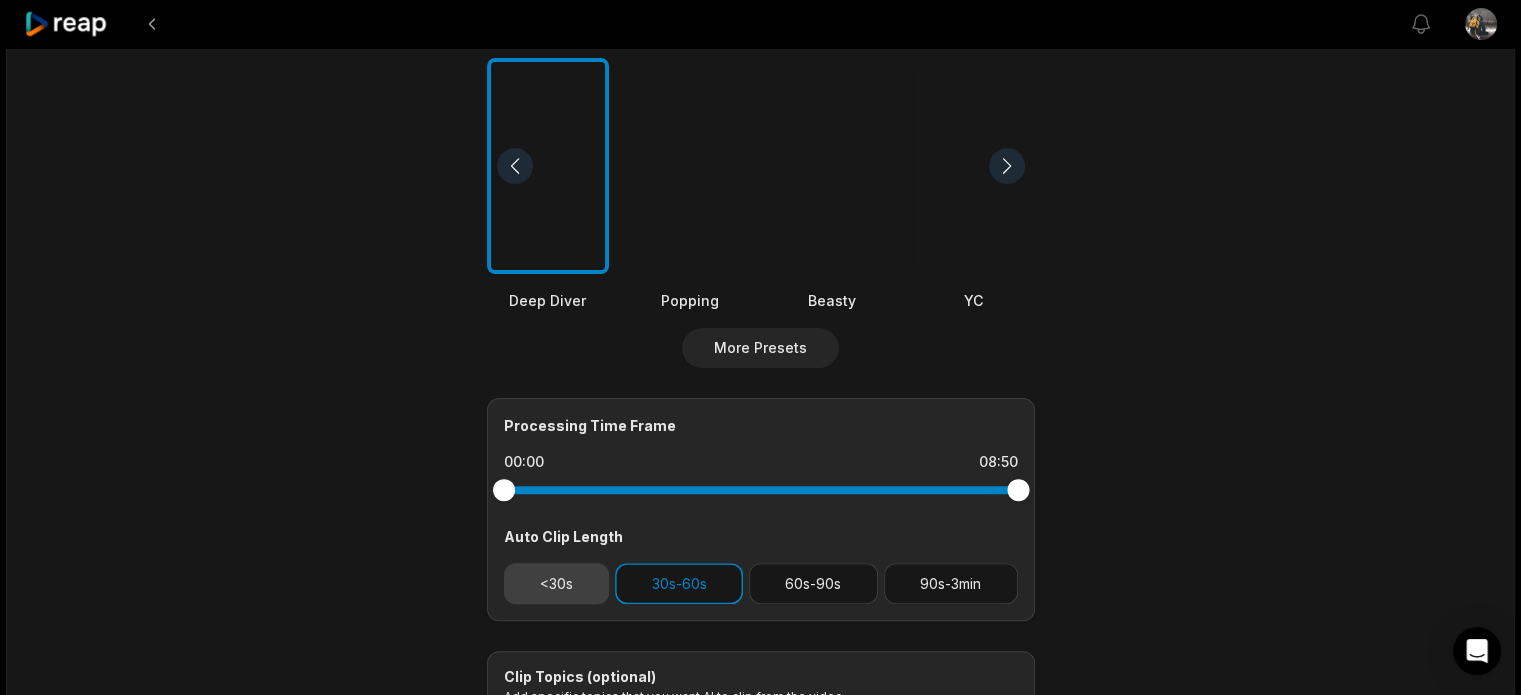 click on "<30s" at bounding box center [557, 583] 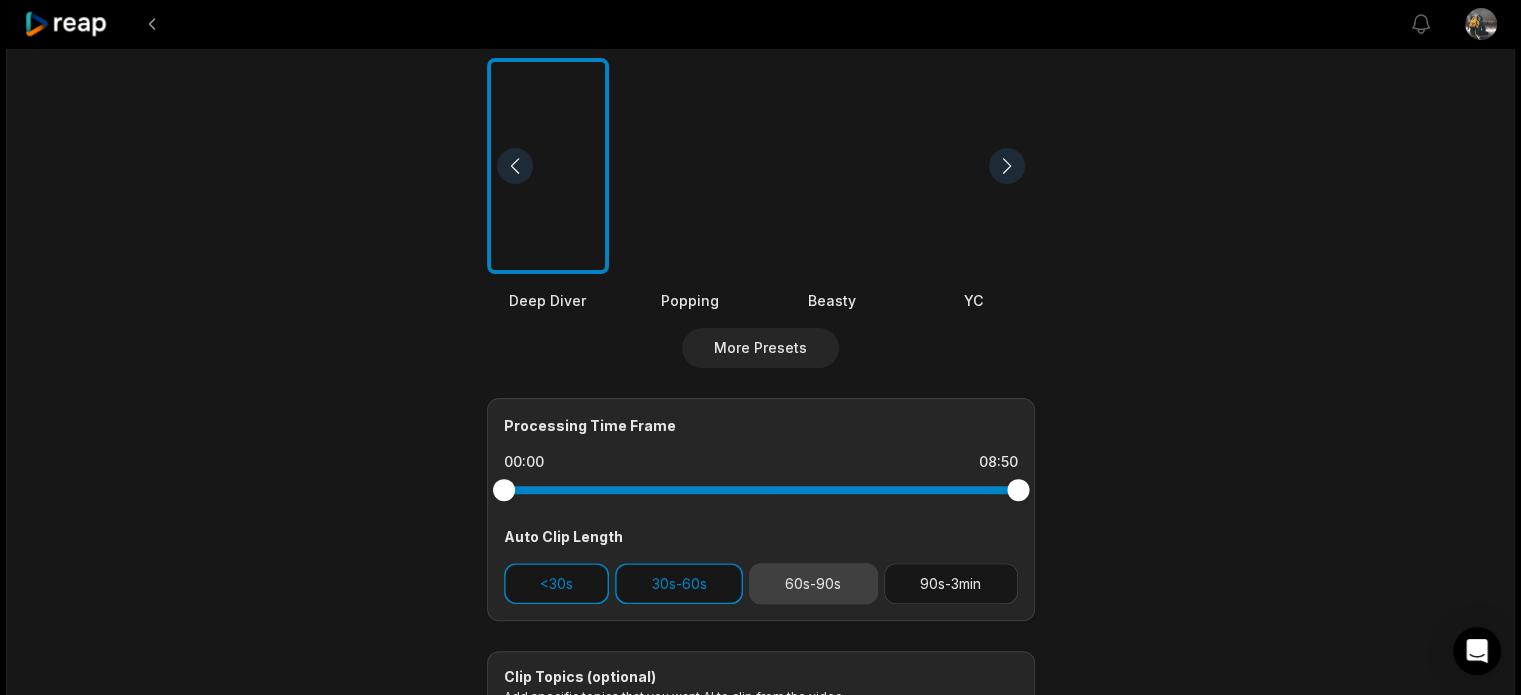 click on "60s-90s" at bounding box center (813, 583) 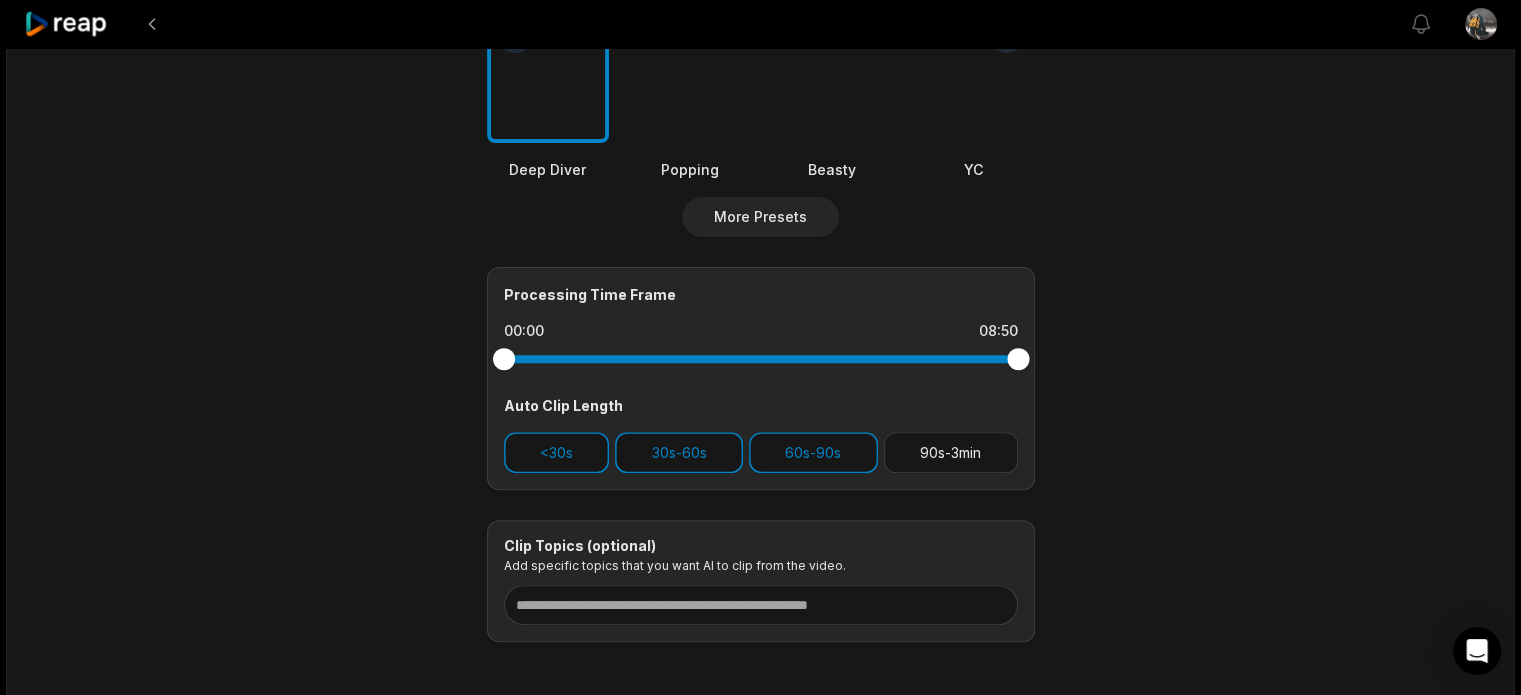 scroll, scrollTop: 753, scrollLeft: 0, axis: vertical 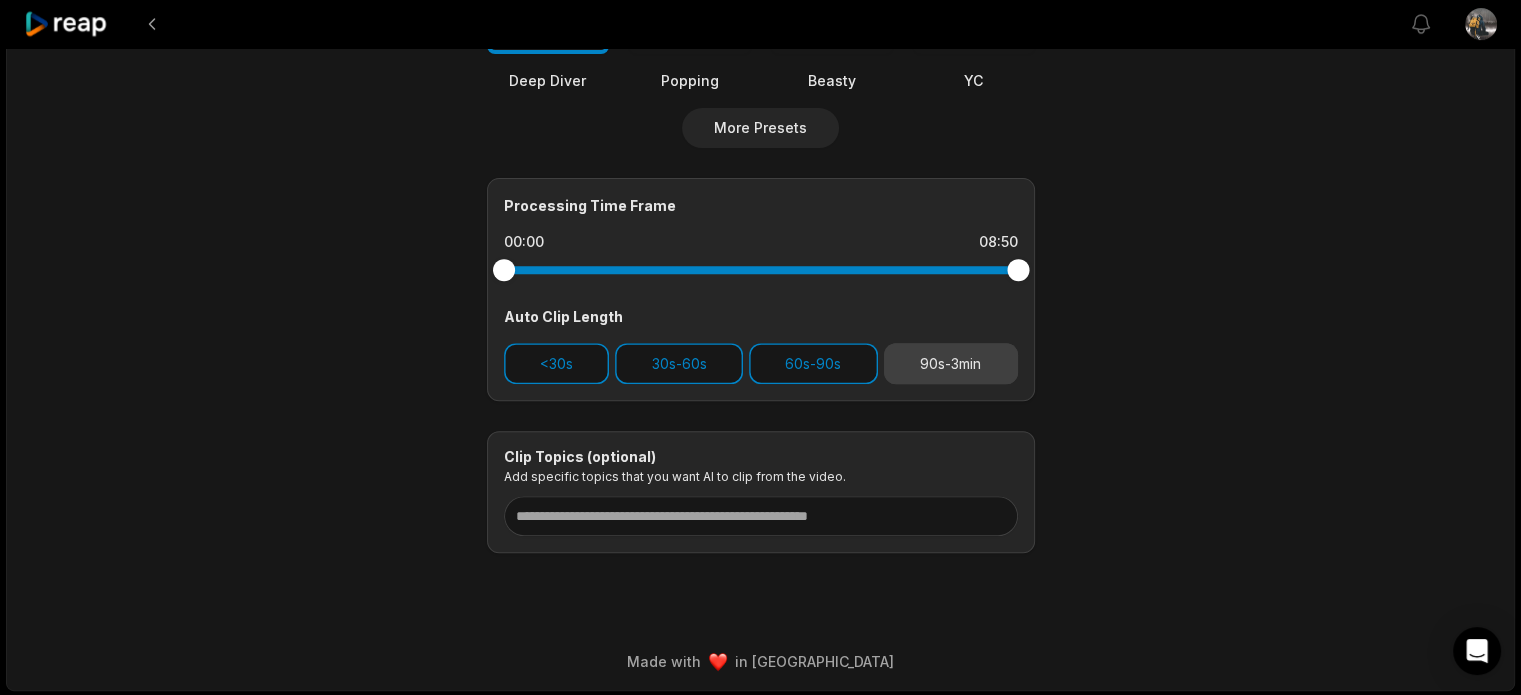 click on "90s-3min" at bounding box center (951, 363) 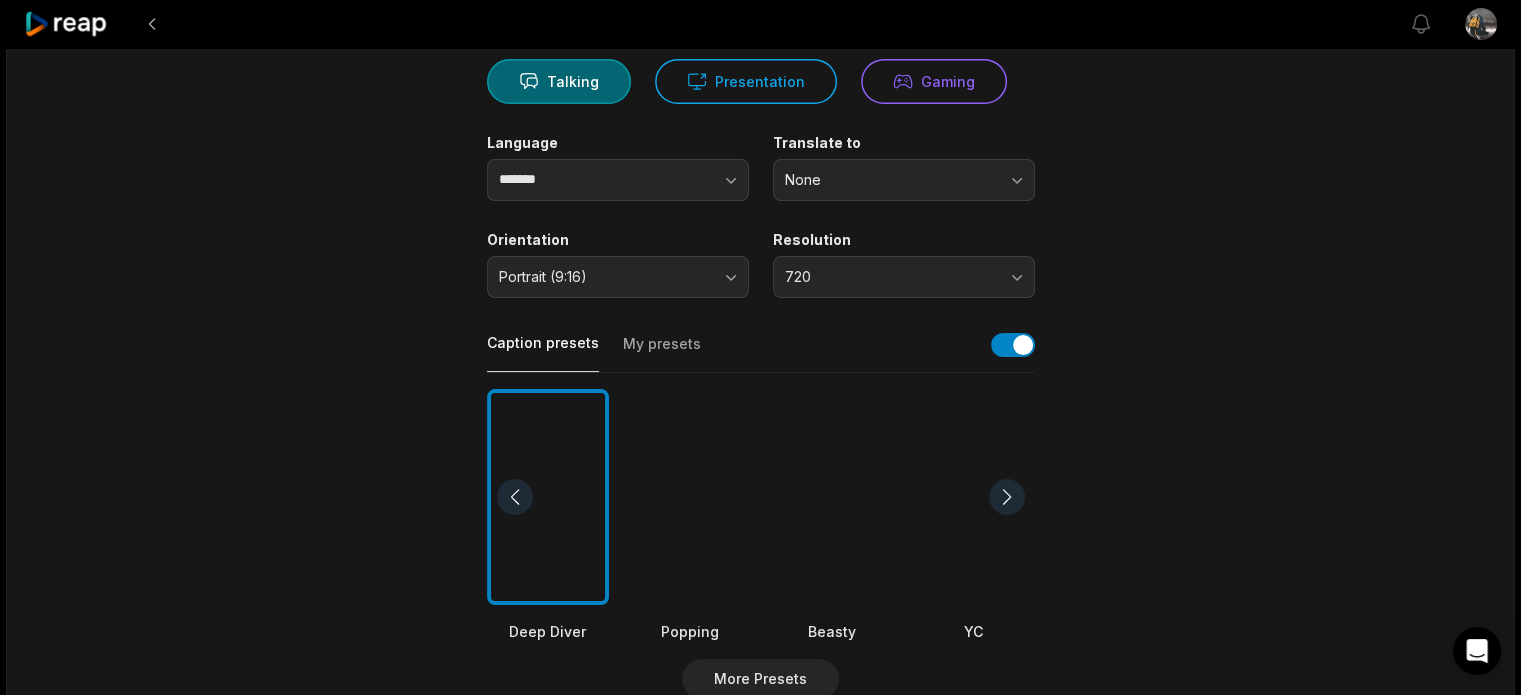 scroll, scrollTop: 0, scrollLeft: 0, axis: both 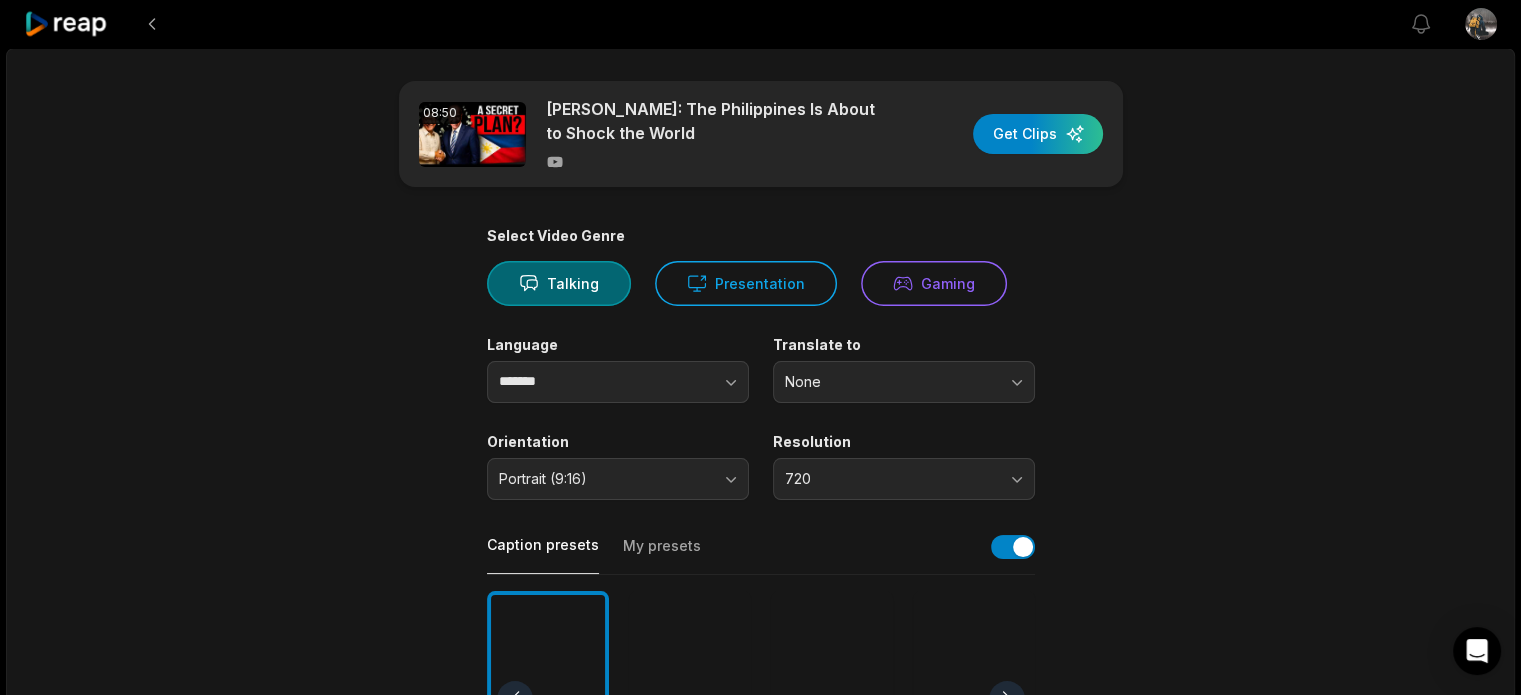 click on "08:50 [PERSON_NAME]: The [GEOGRAPHIC_DATA] Is About to Shock the World Get Clips" at bounding box center (761, 134) 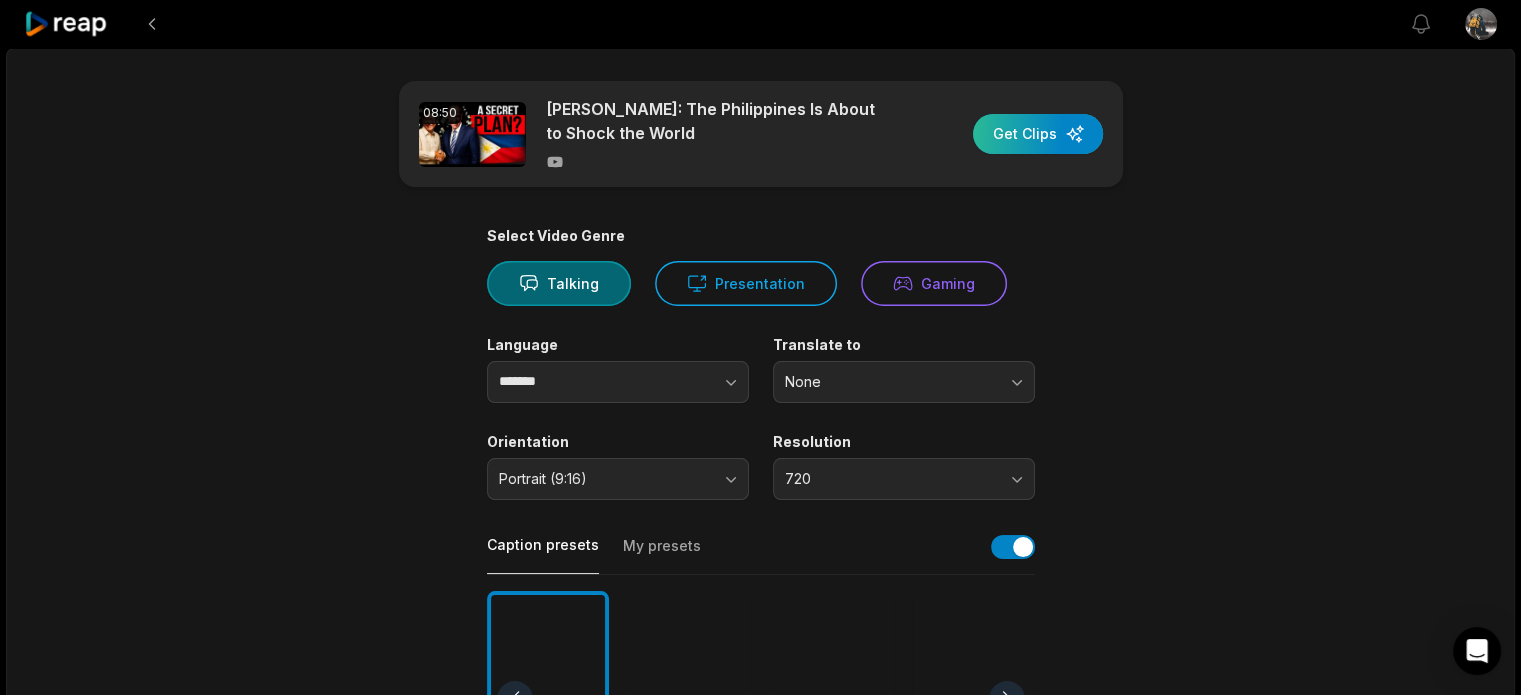 click at bounding box center (1038, 134) 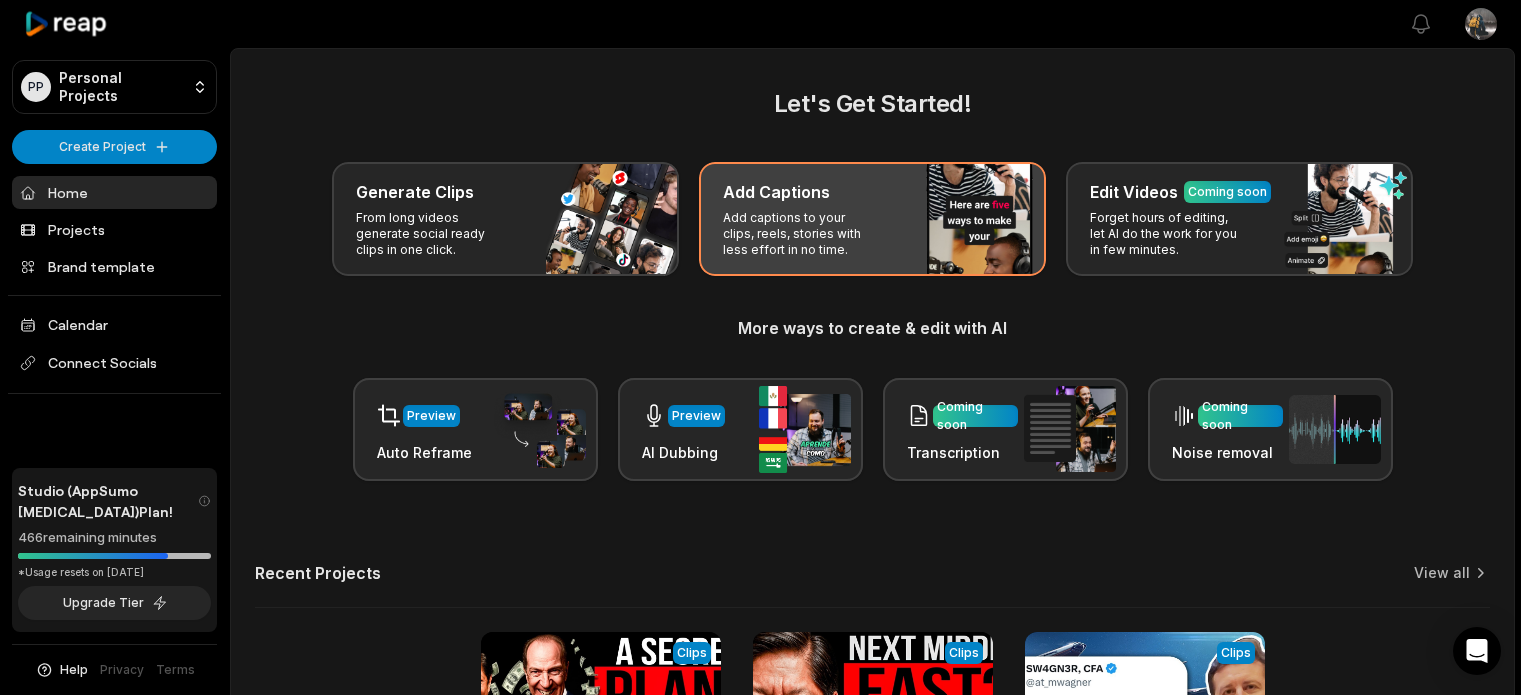 scroll, scrollTop: 0, scrollLeft: 0, axis: both 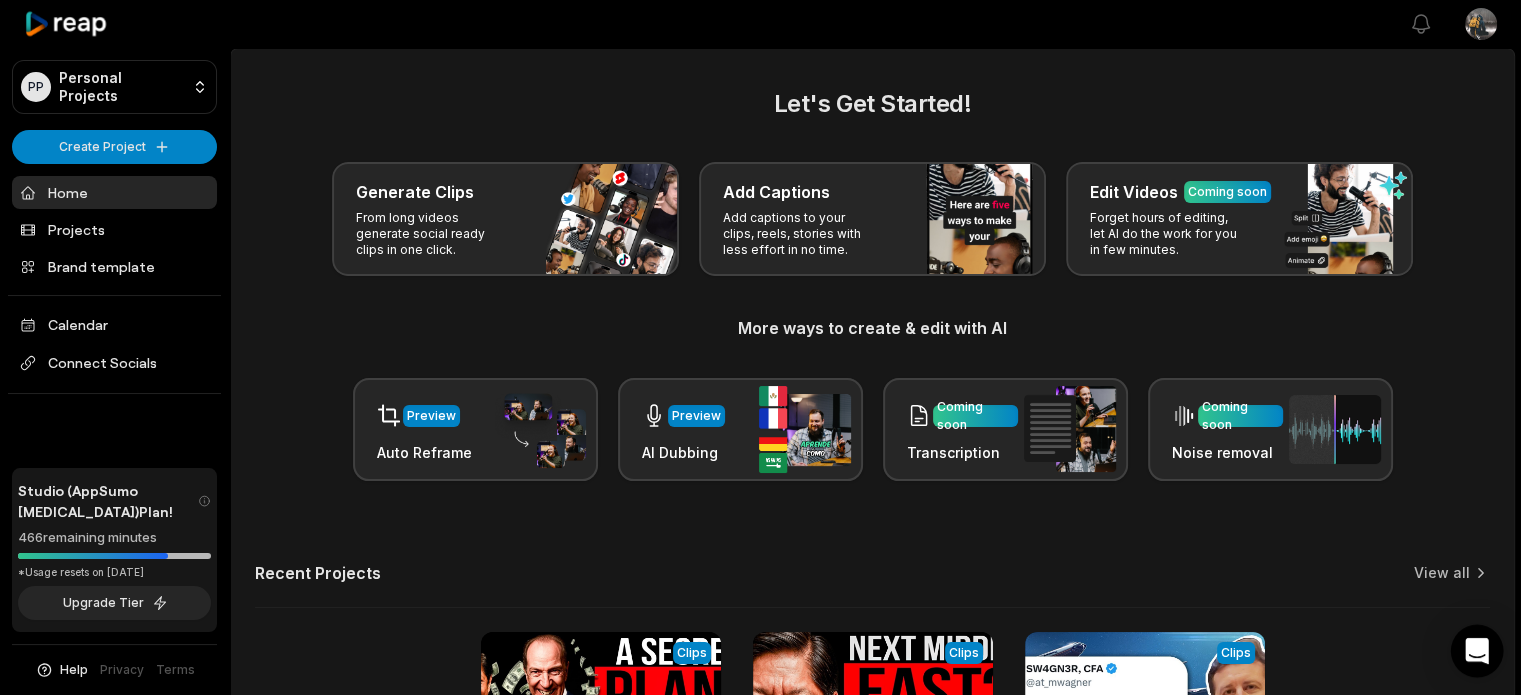 click 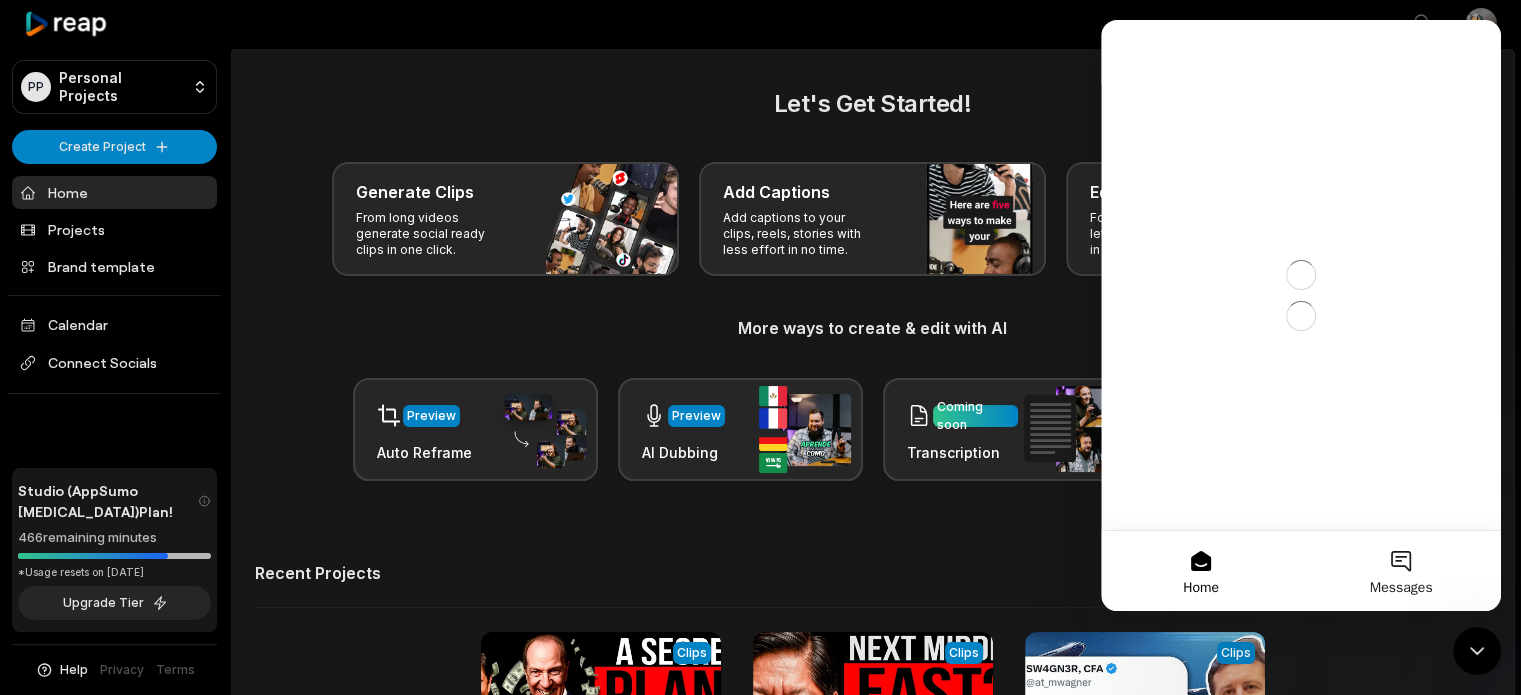 scroll, scrollTop: 0, scrollLeft: 0, axis: both 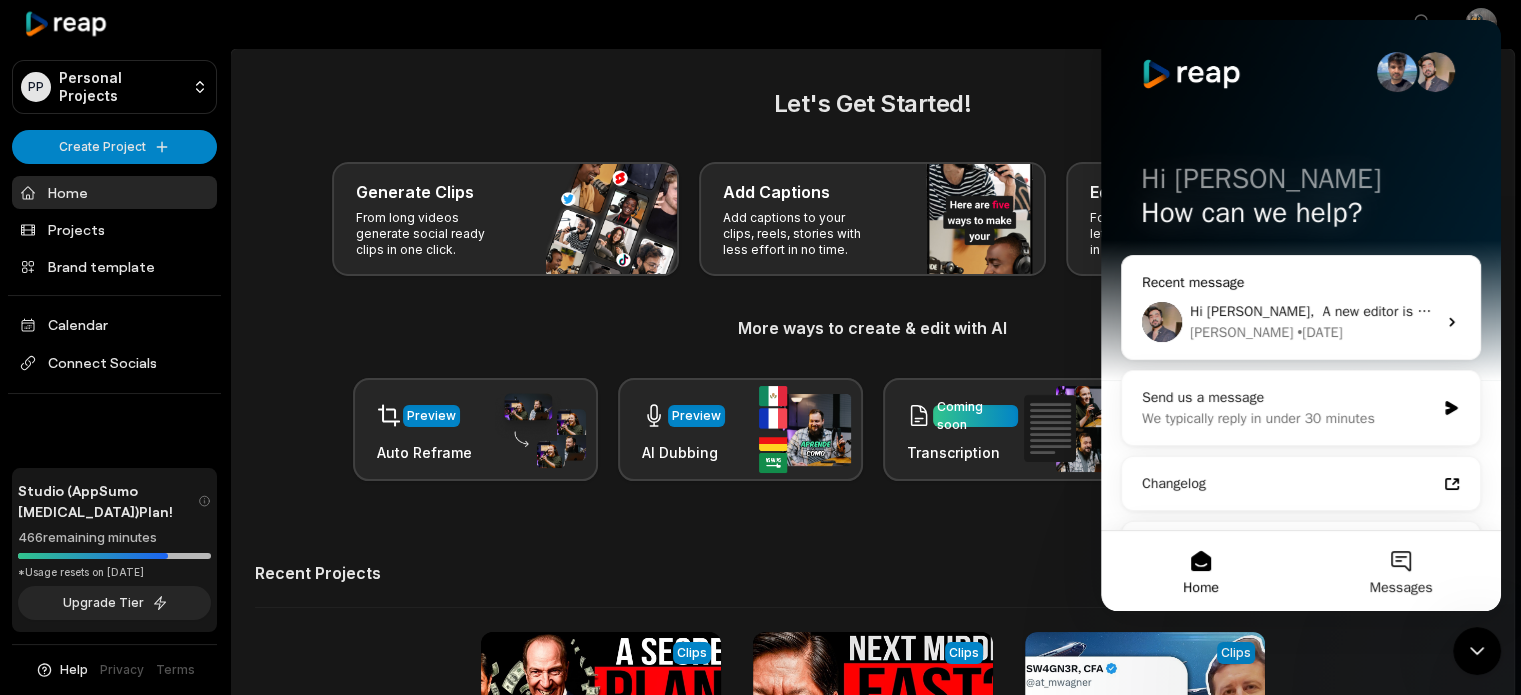 click on "Sam •  6d ago" at bounding box center (1313, 332) 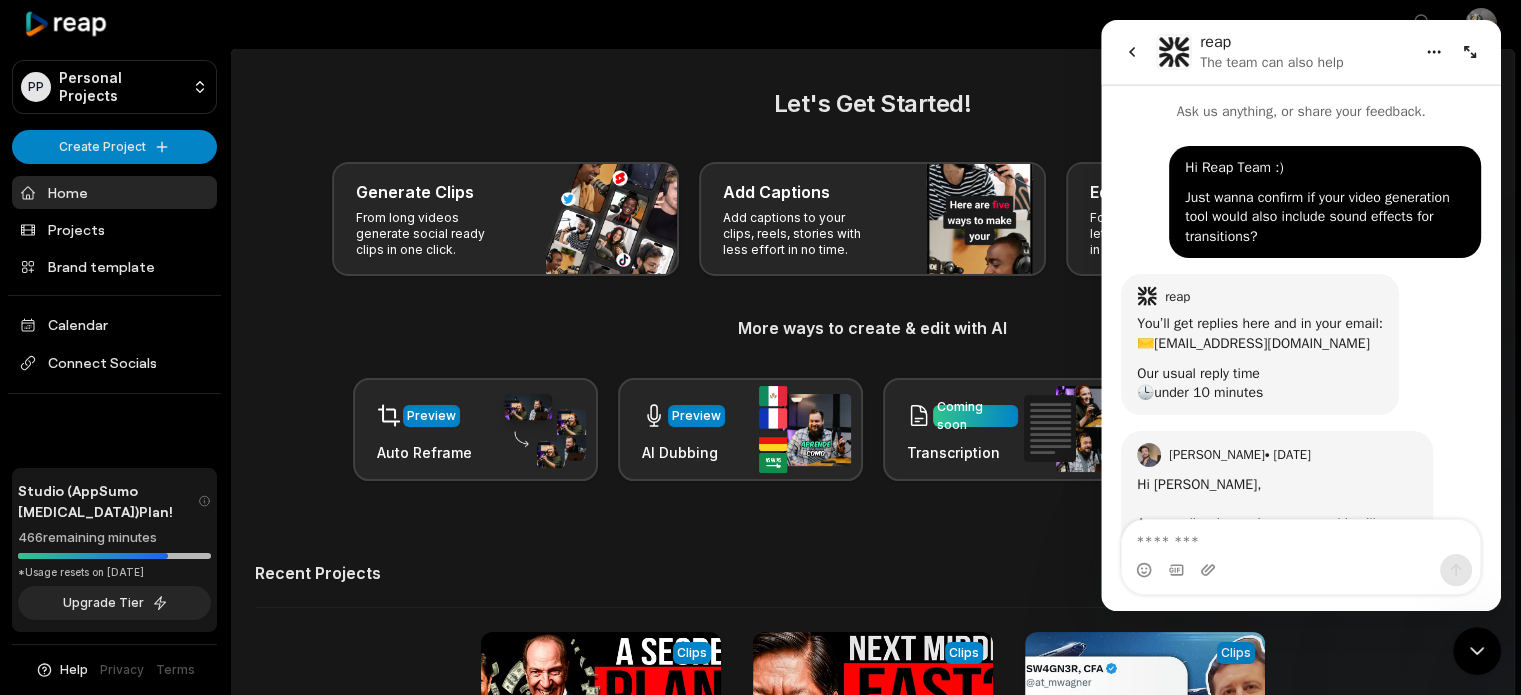 scroll, scrollTop: 164, scrollLeft: 0, axis: vertical 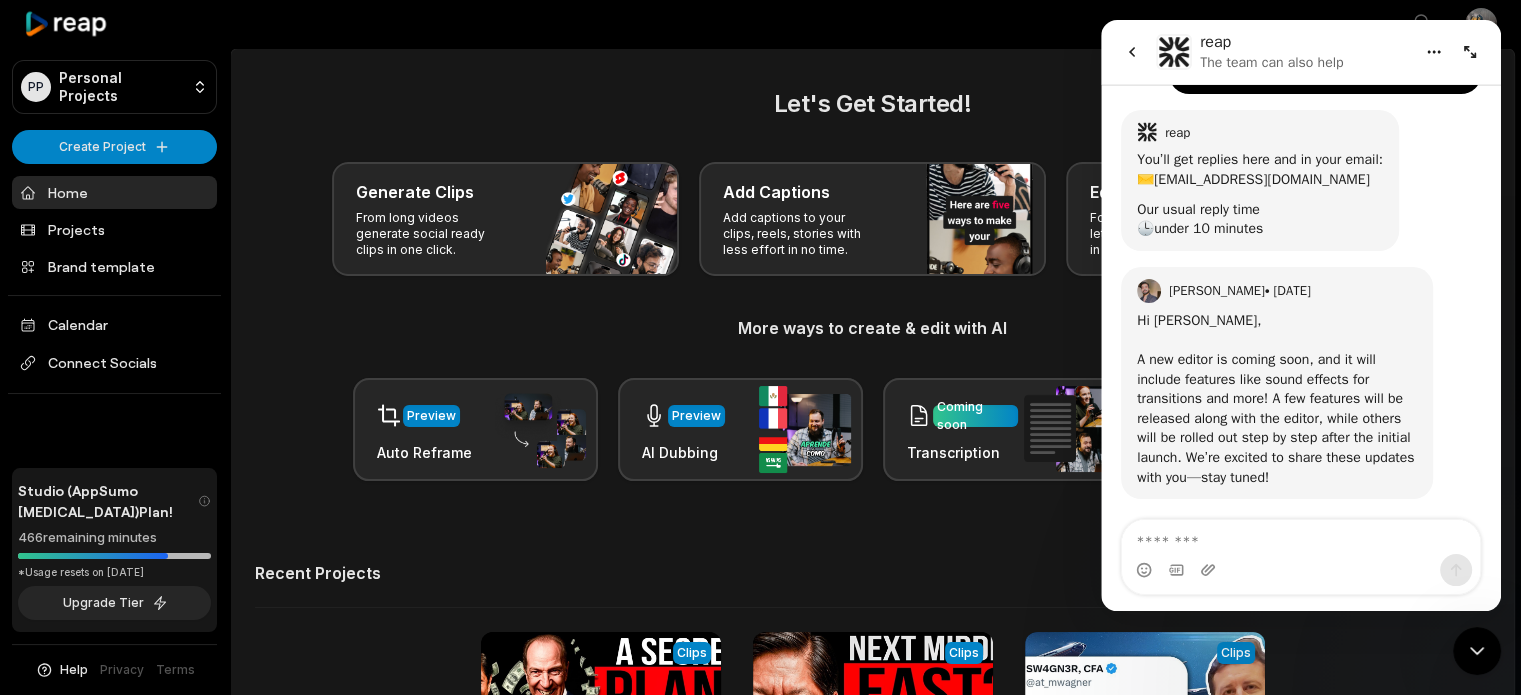 click at bounding box center (1301, 537) 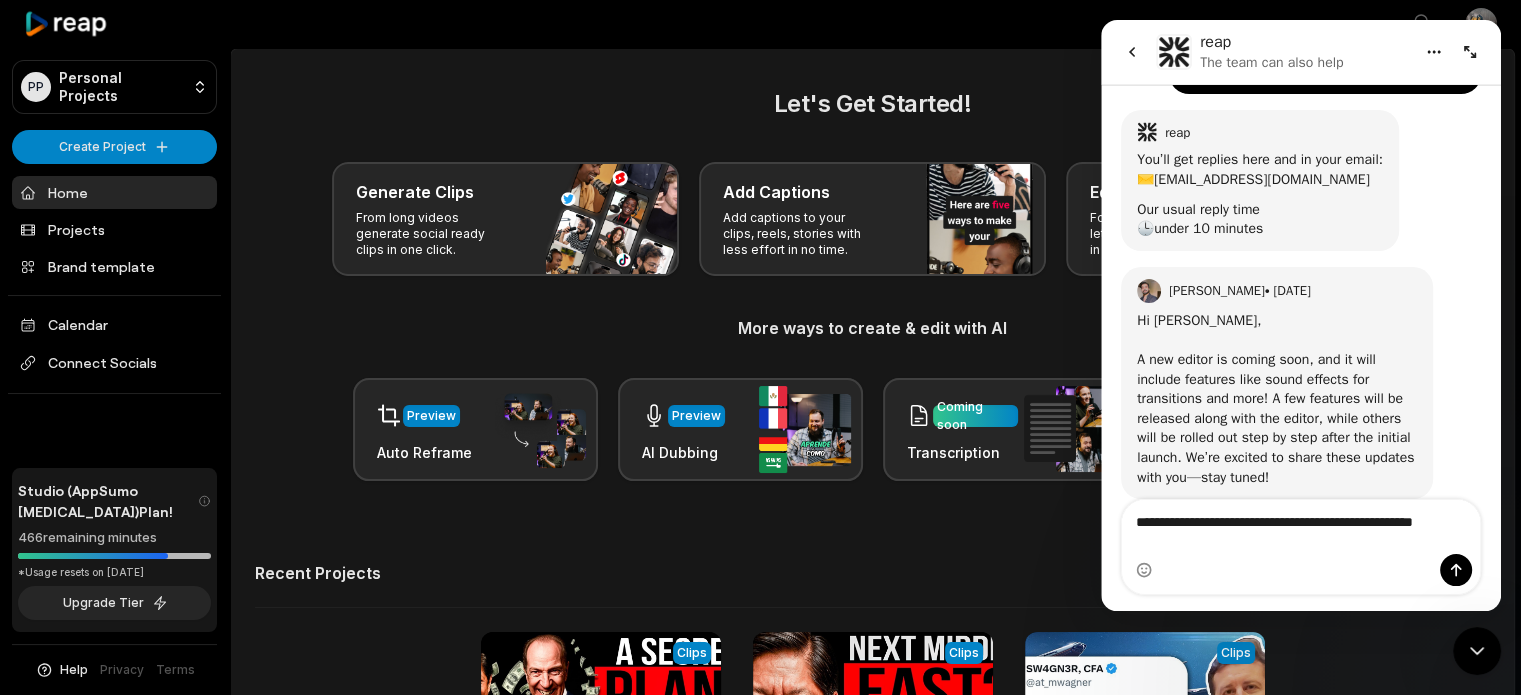scroll, scrollTop: 184, scrollLeft: 0, axis: vertical 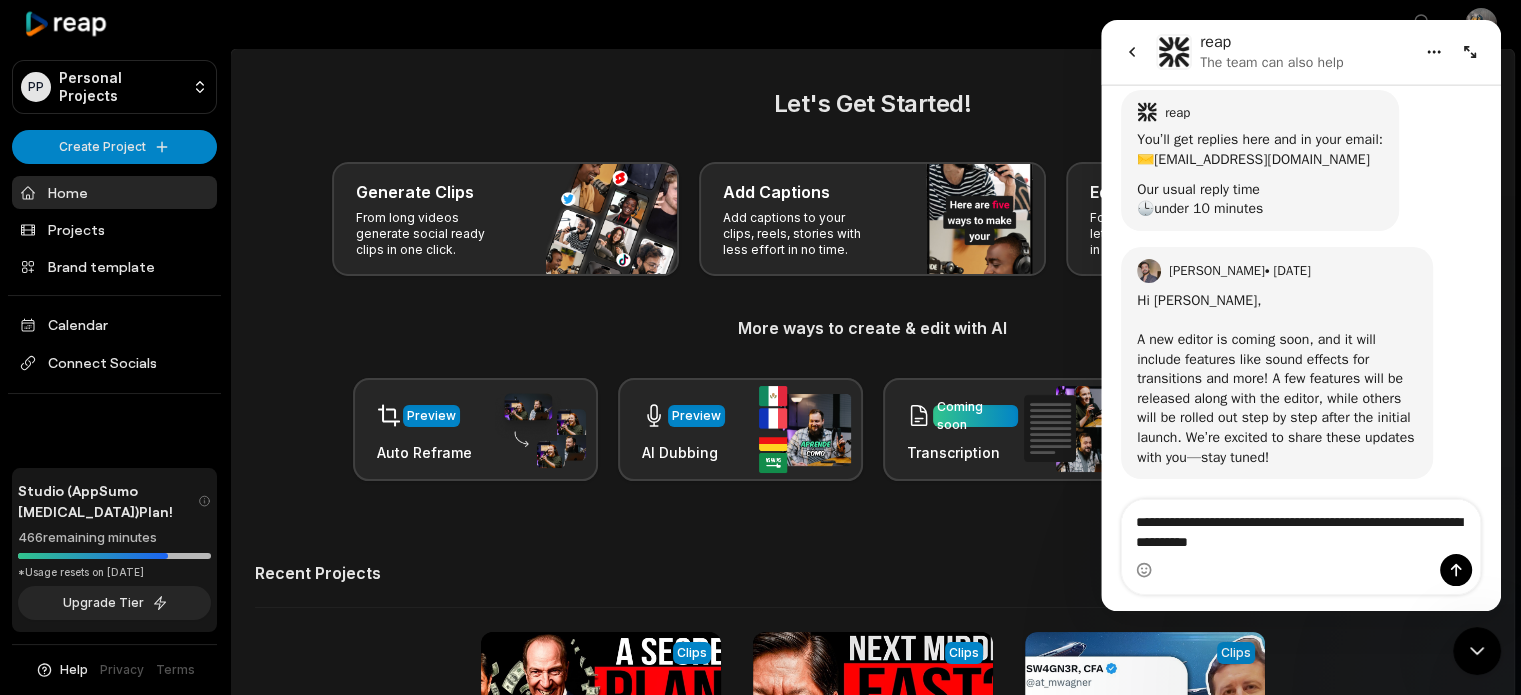 type on "**********" 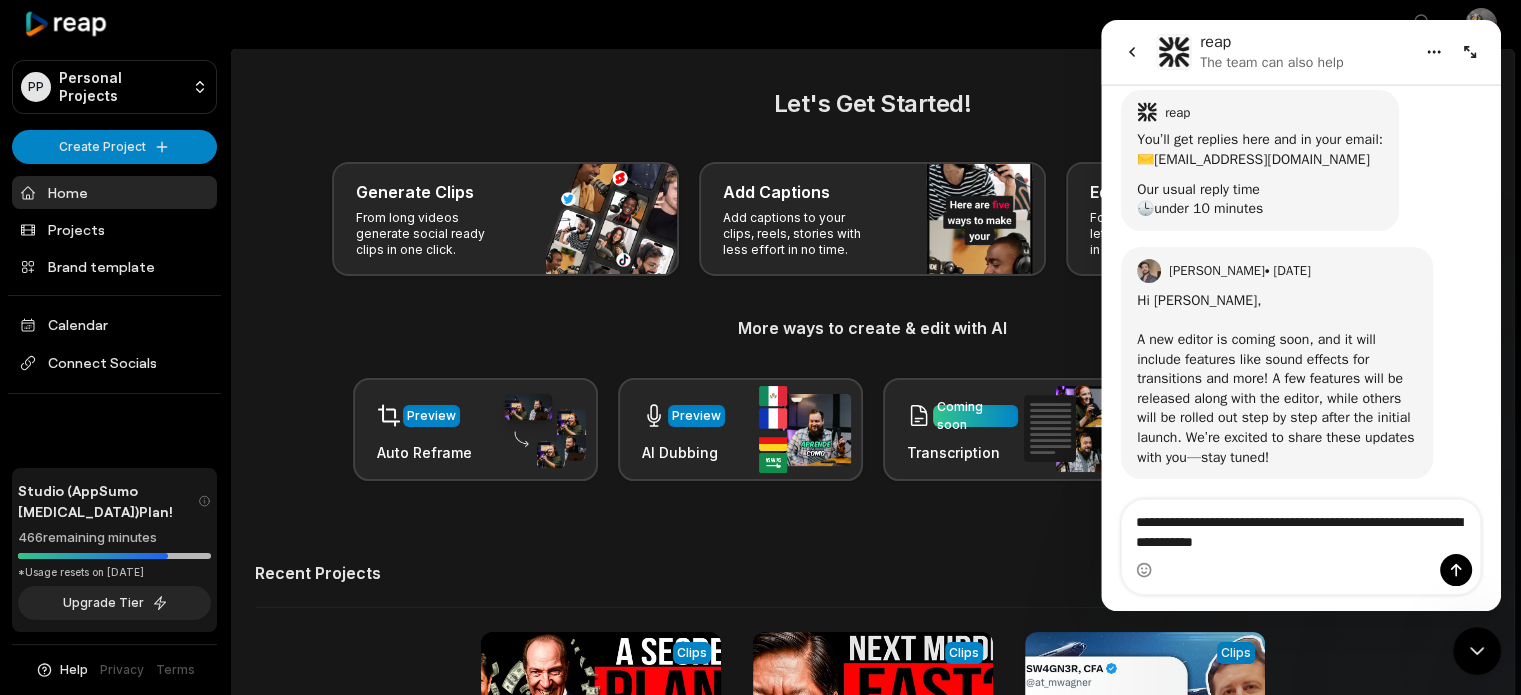 type 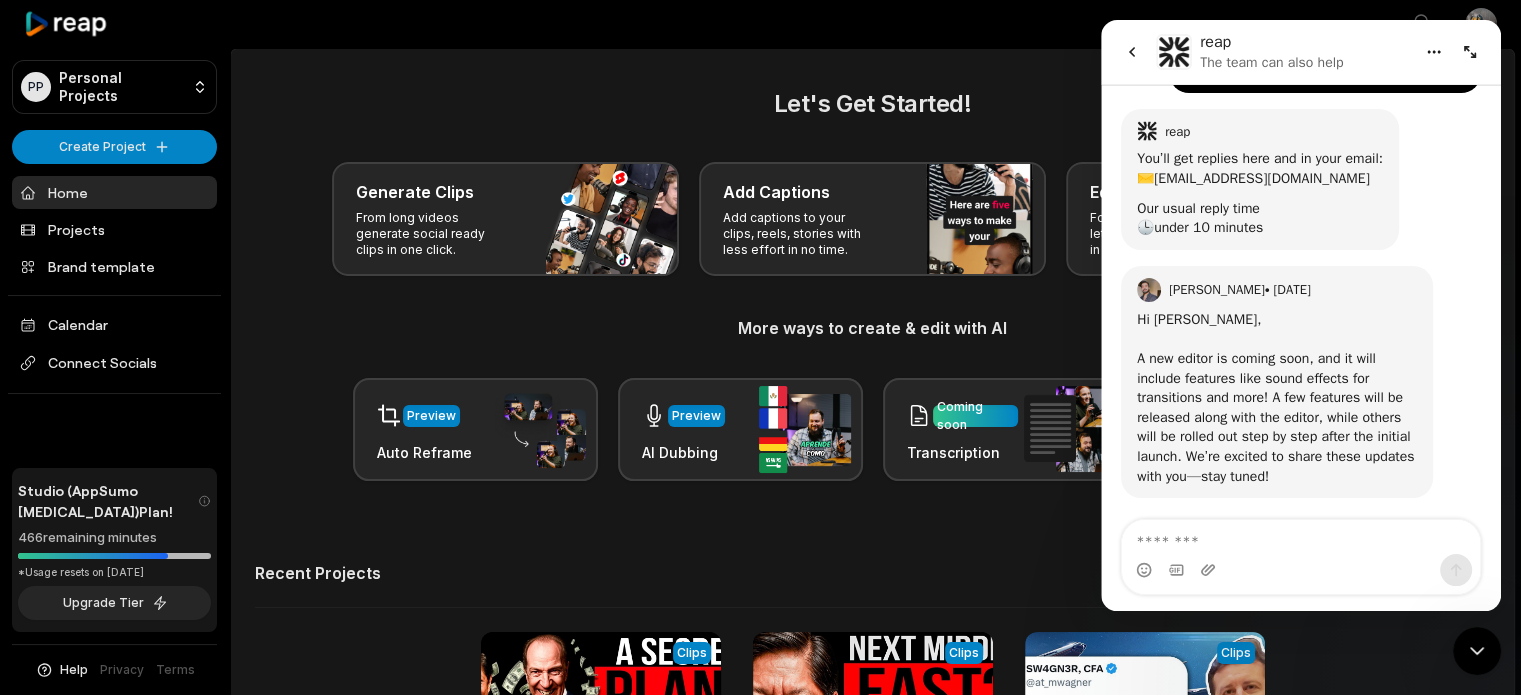 scroll, scrollTop: 164, scrollLeft: 0, axis: vertical 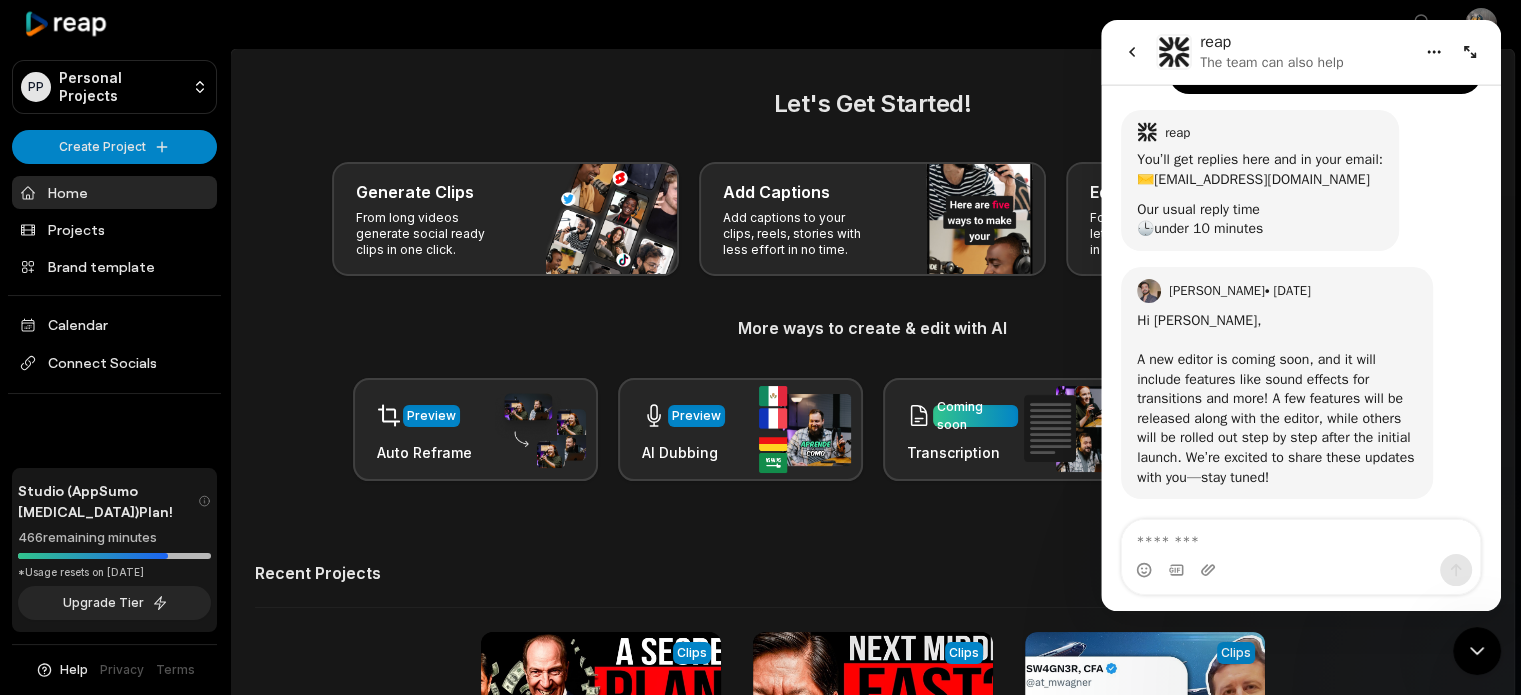 click 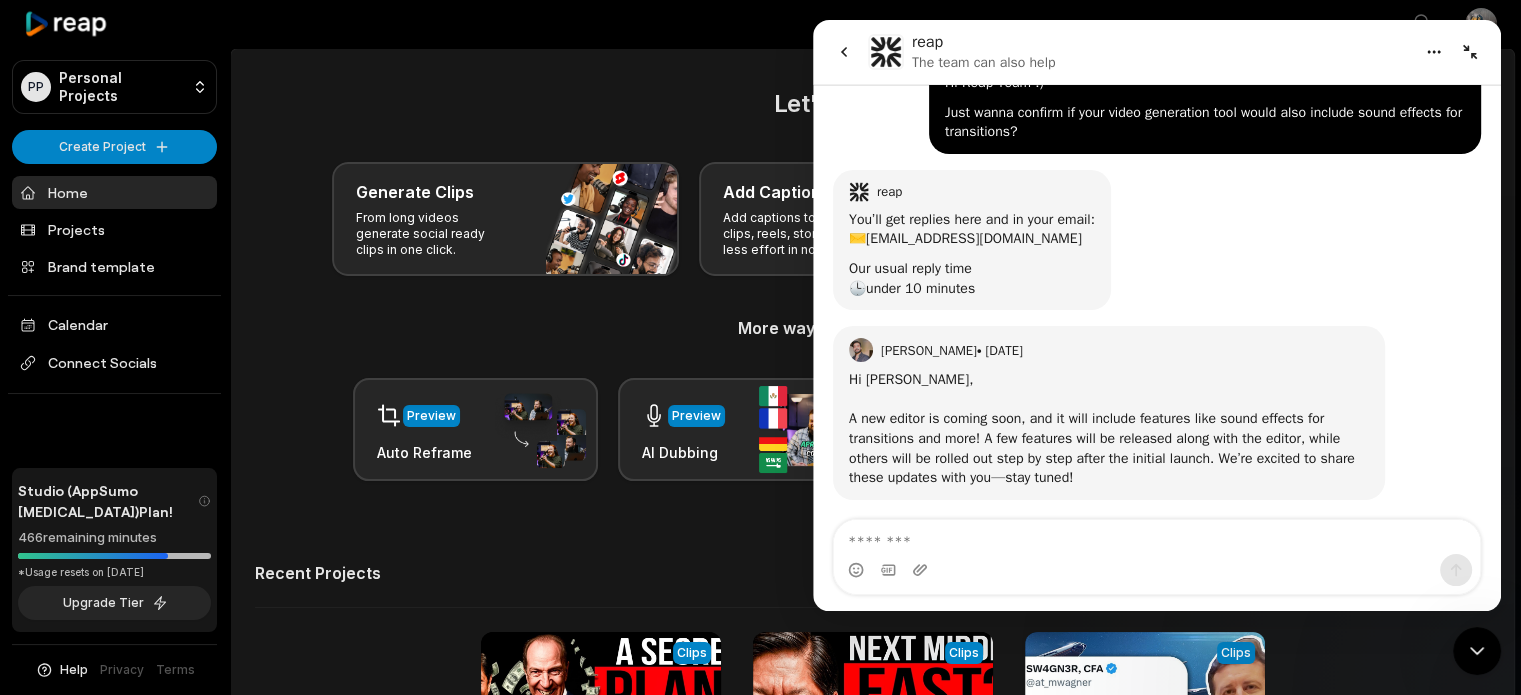 click 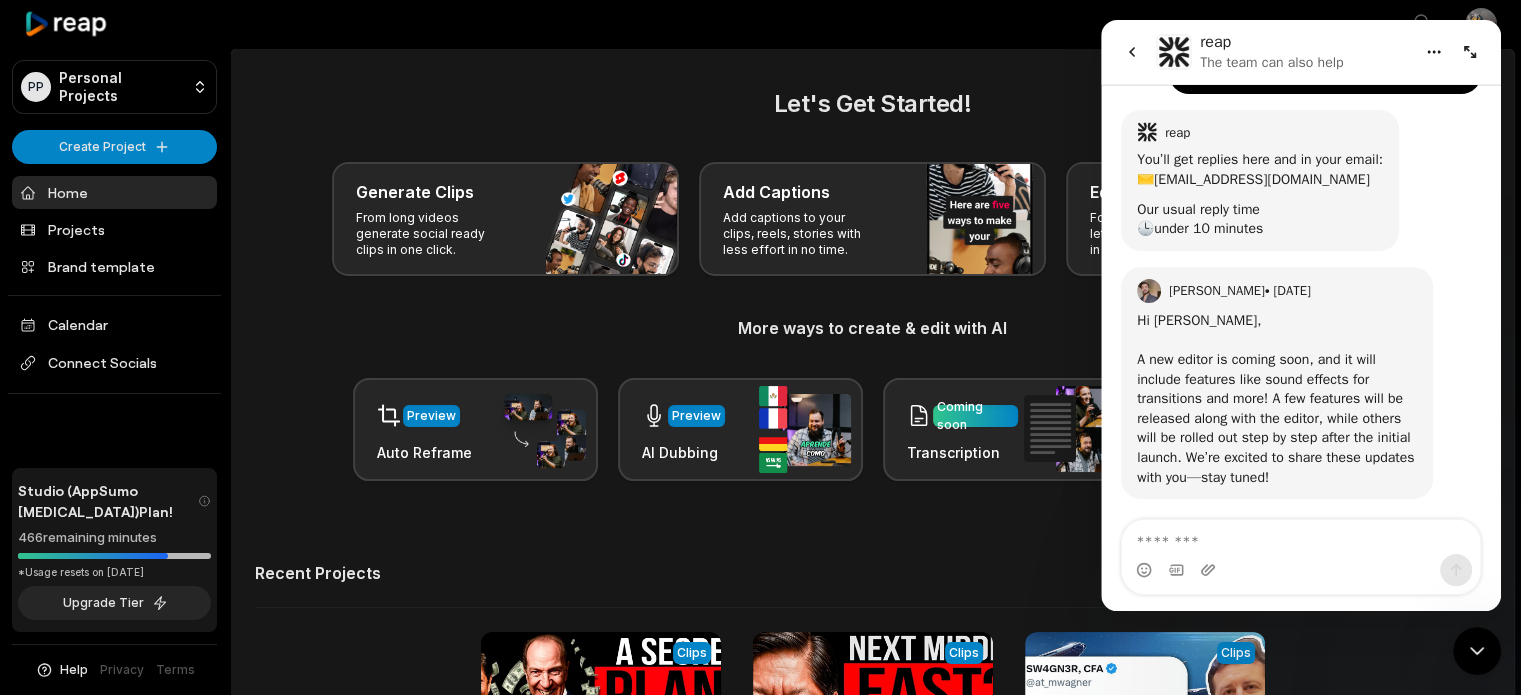 click 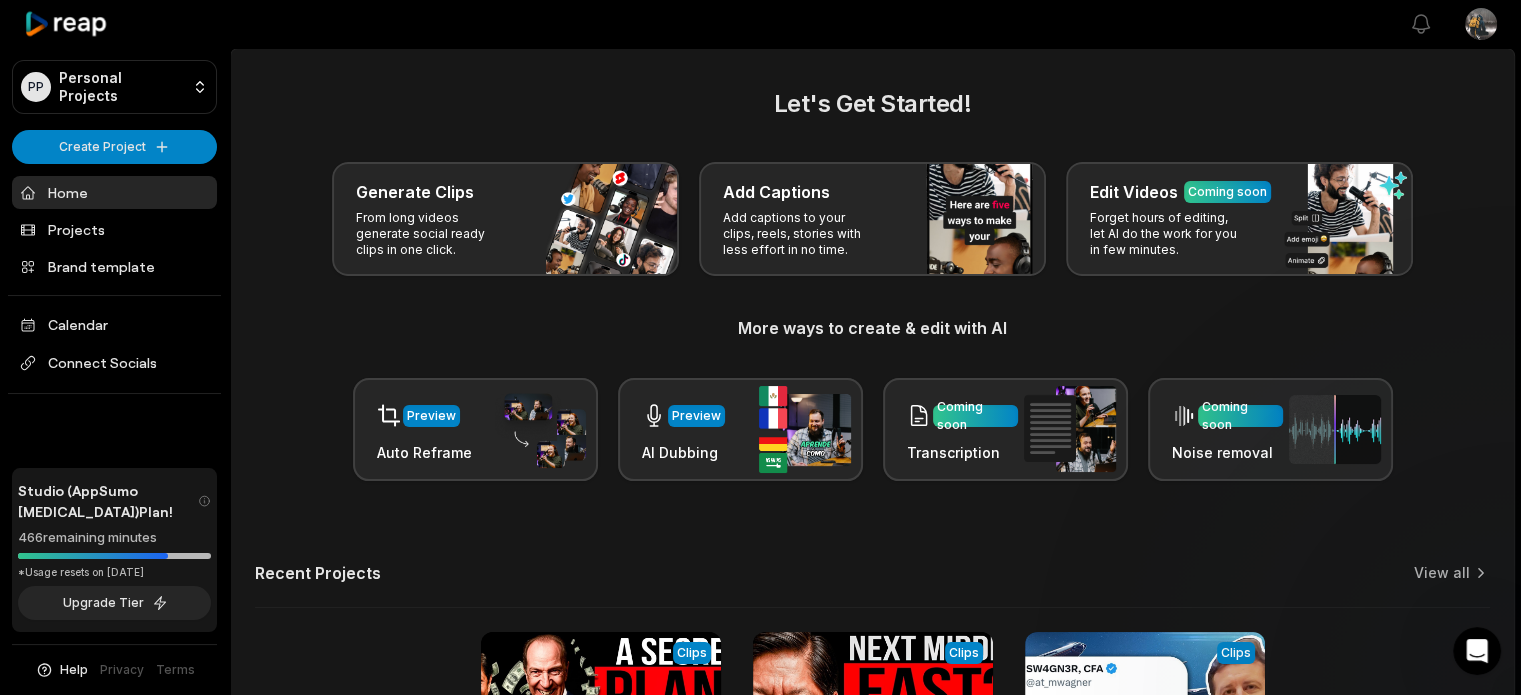 scroll, scrollTop: 0, scrollLeft: 0, axis: both 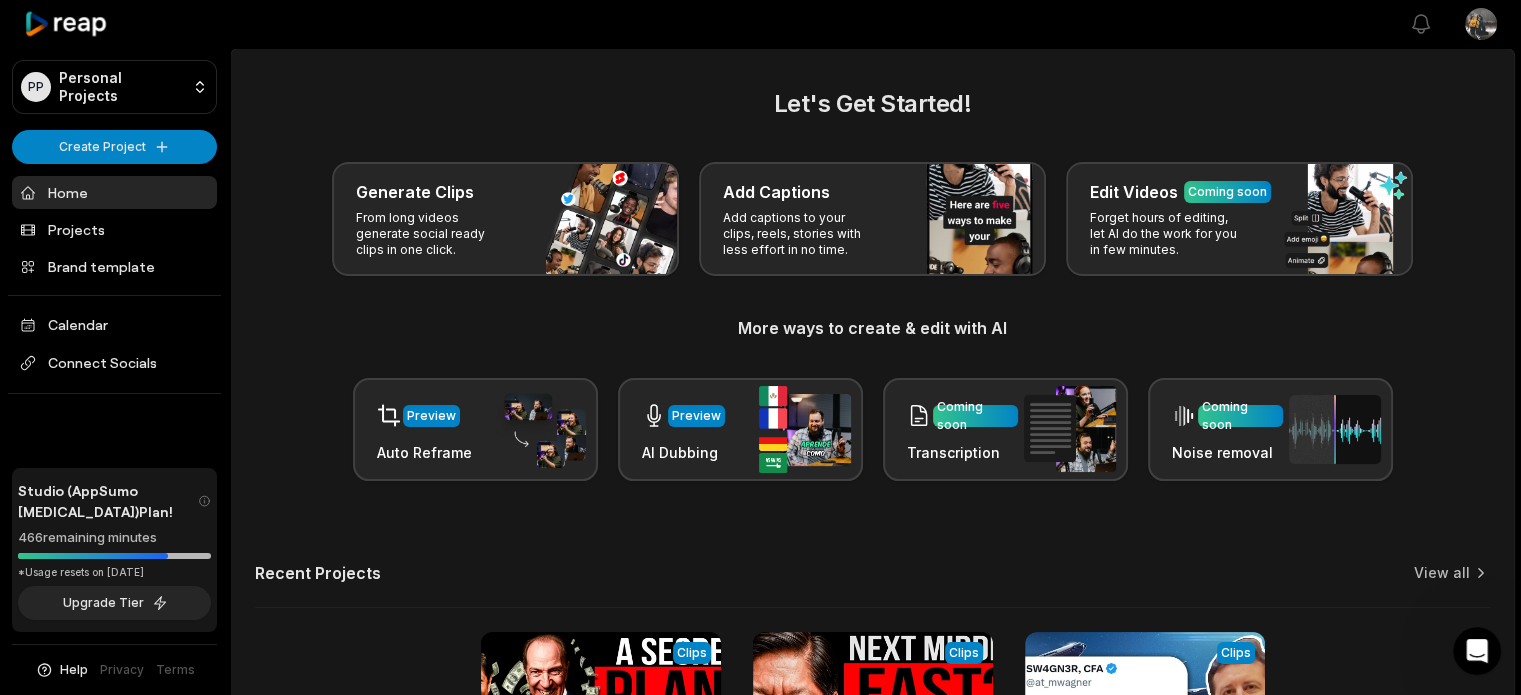 click 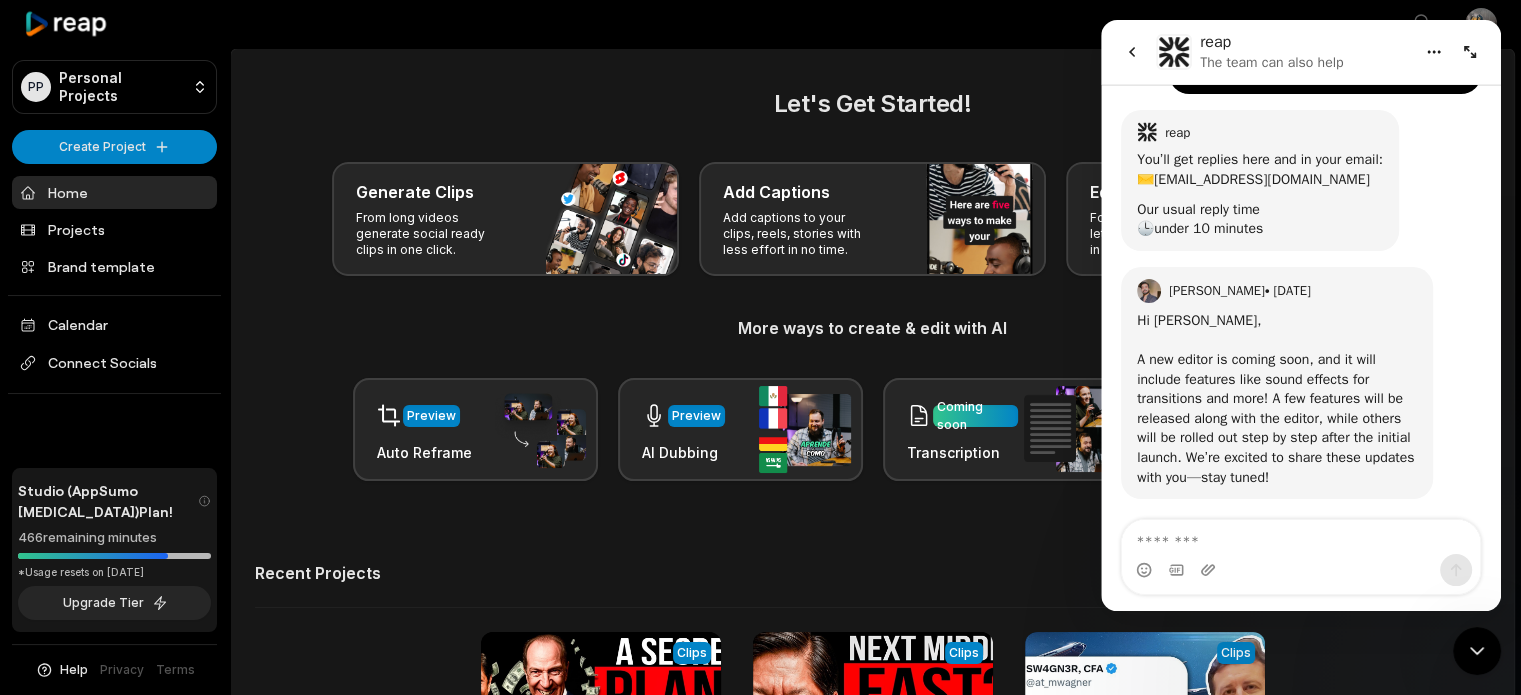 click at bounding box center [1301, 537] 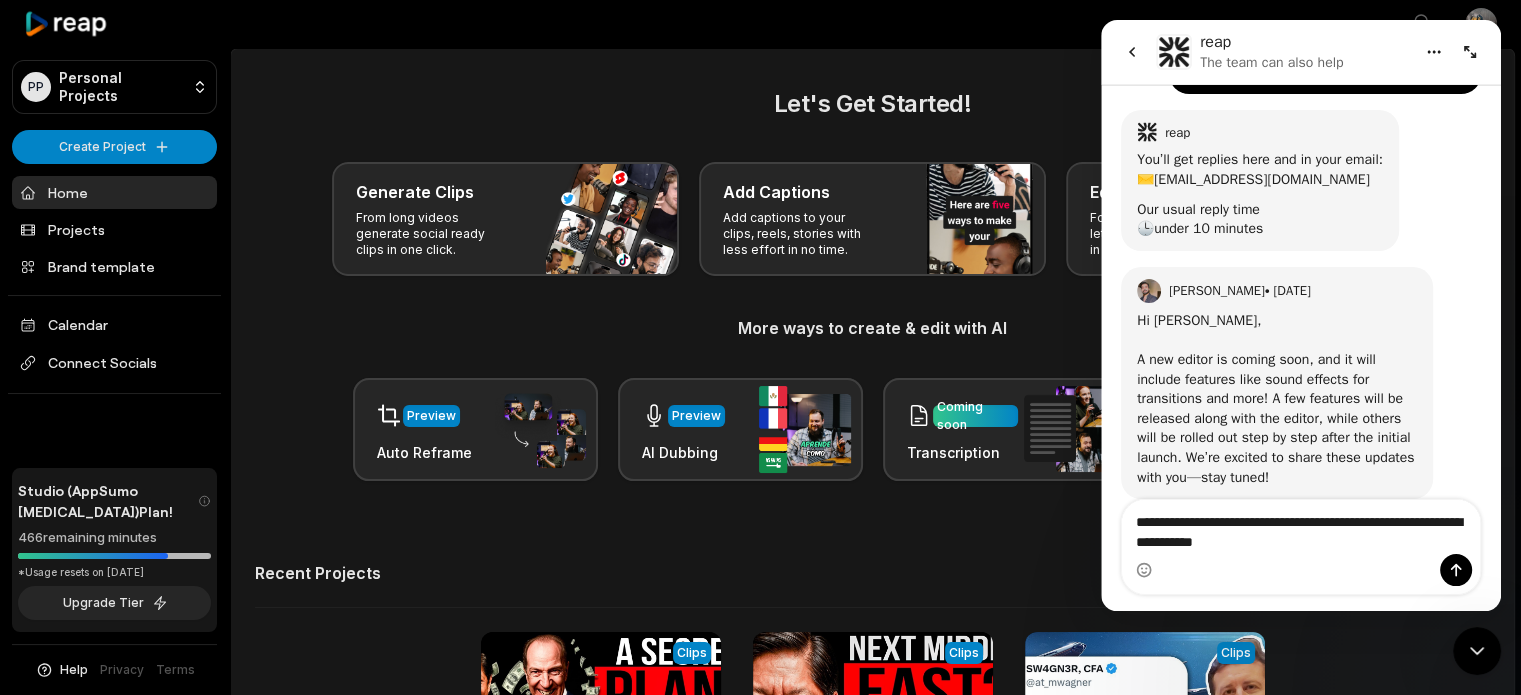 scroll, scrollTop: 184, scrollLeft: 0, axis: vertical 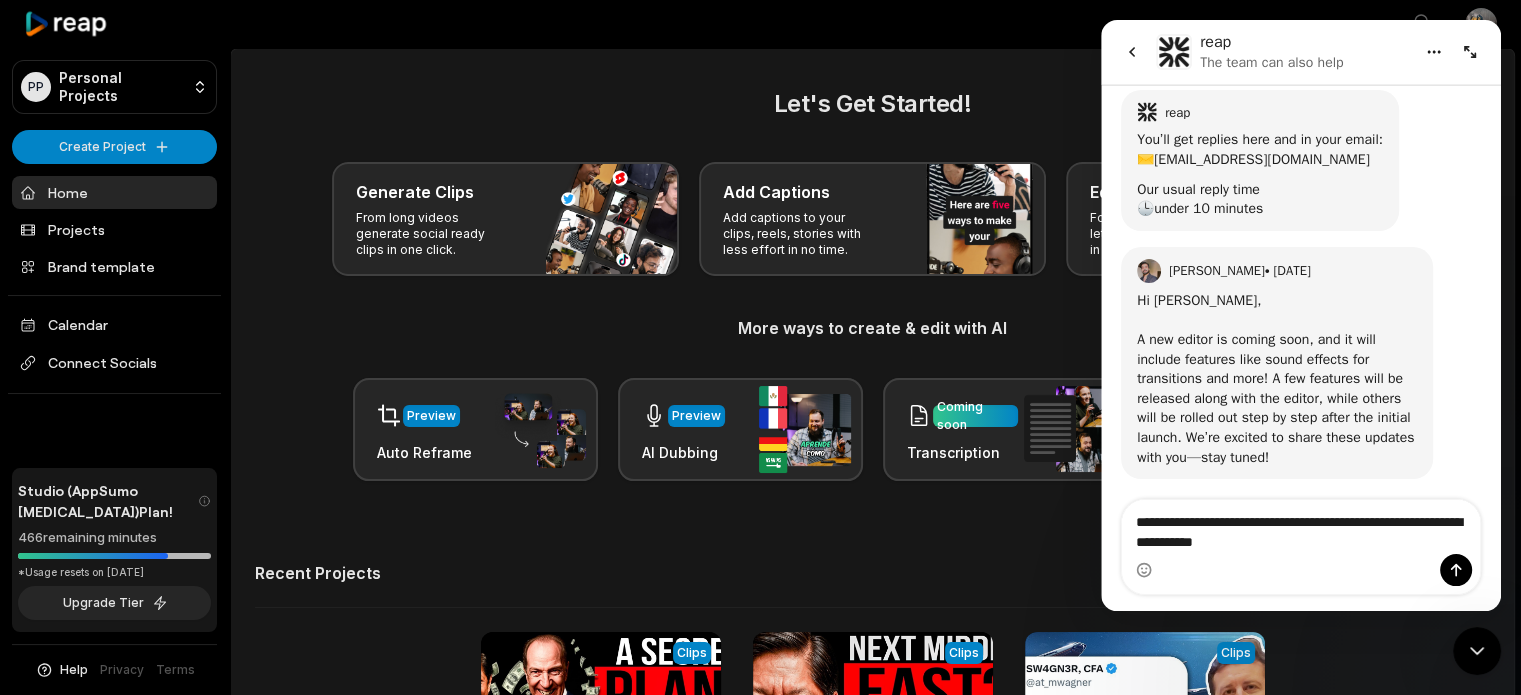 click on "**********" at bounding box center [1301, 527] 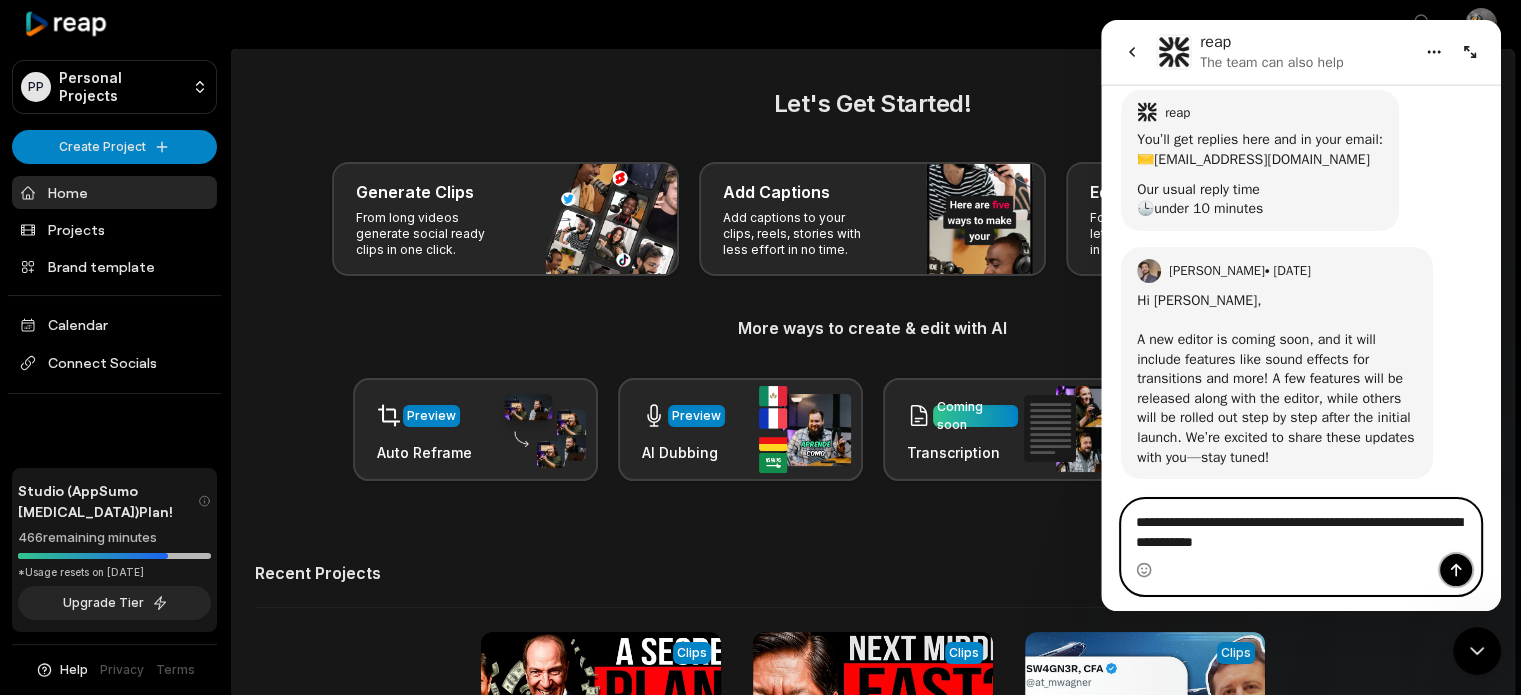 click 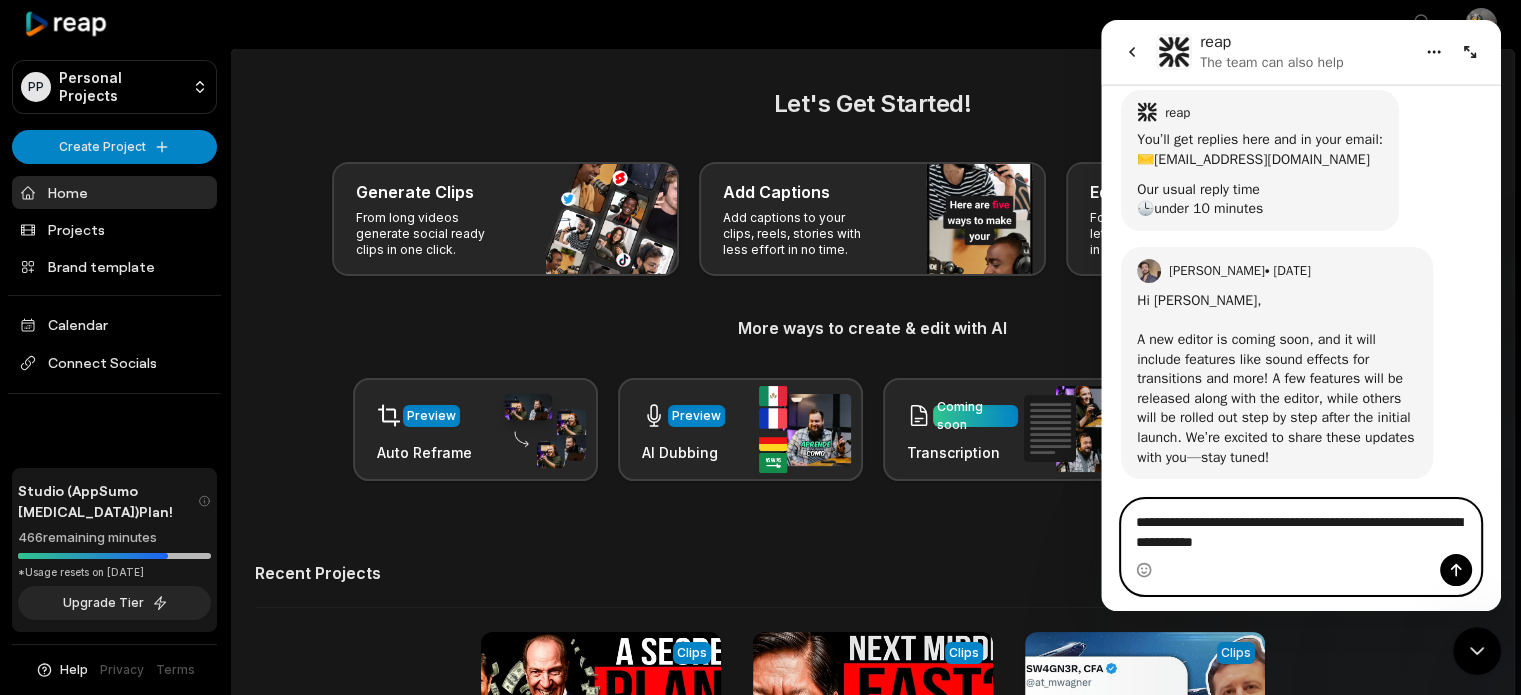 type 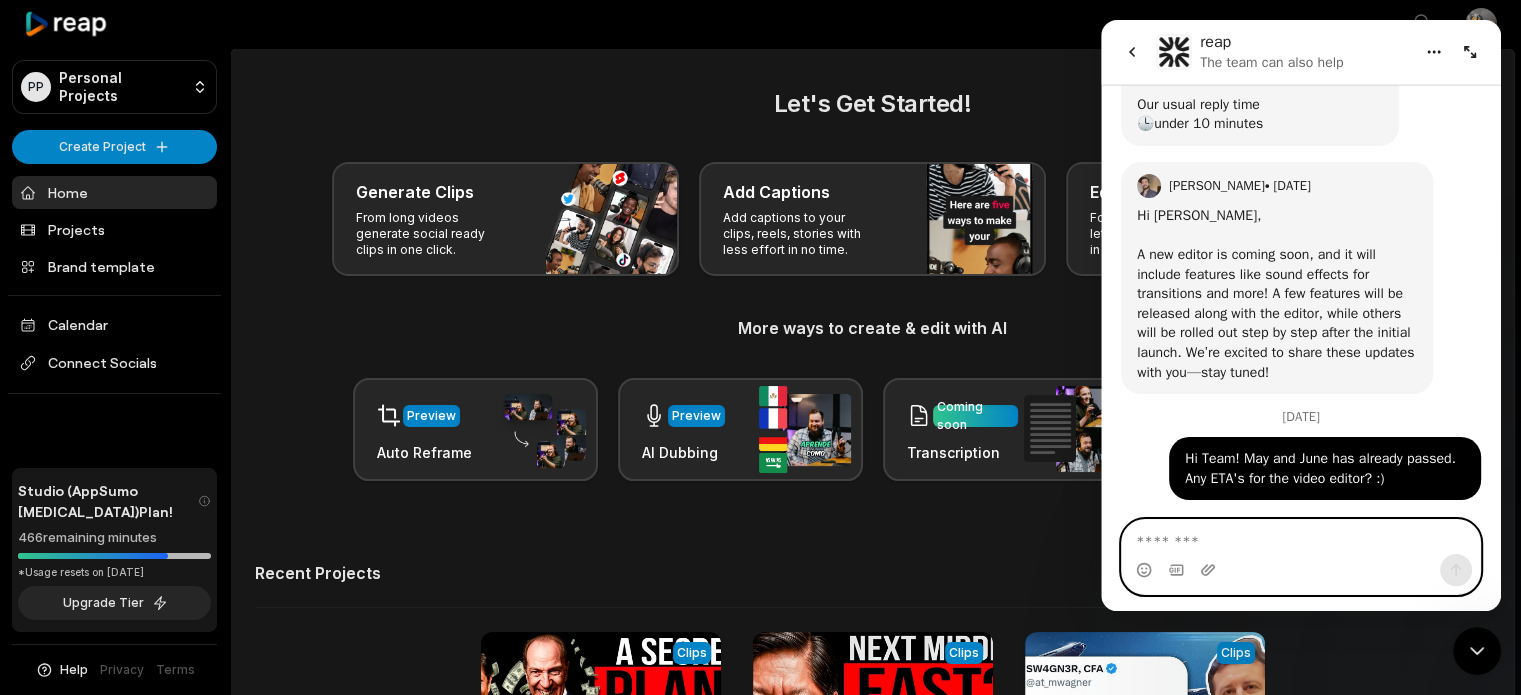 scroll, scrollTop: 297, scrollLeft: 0, axis: vertical 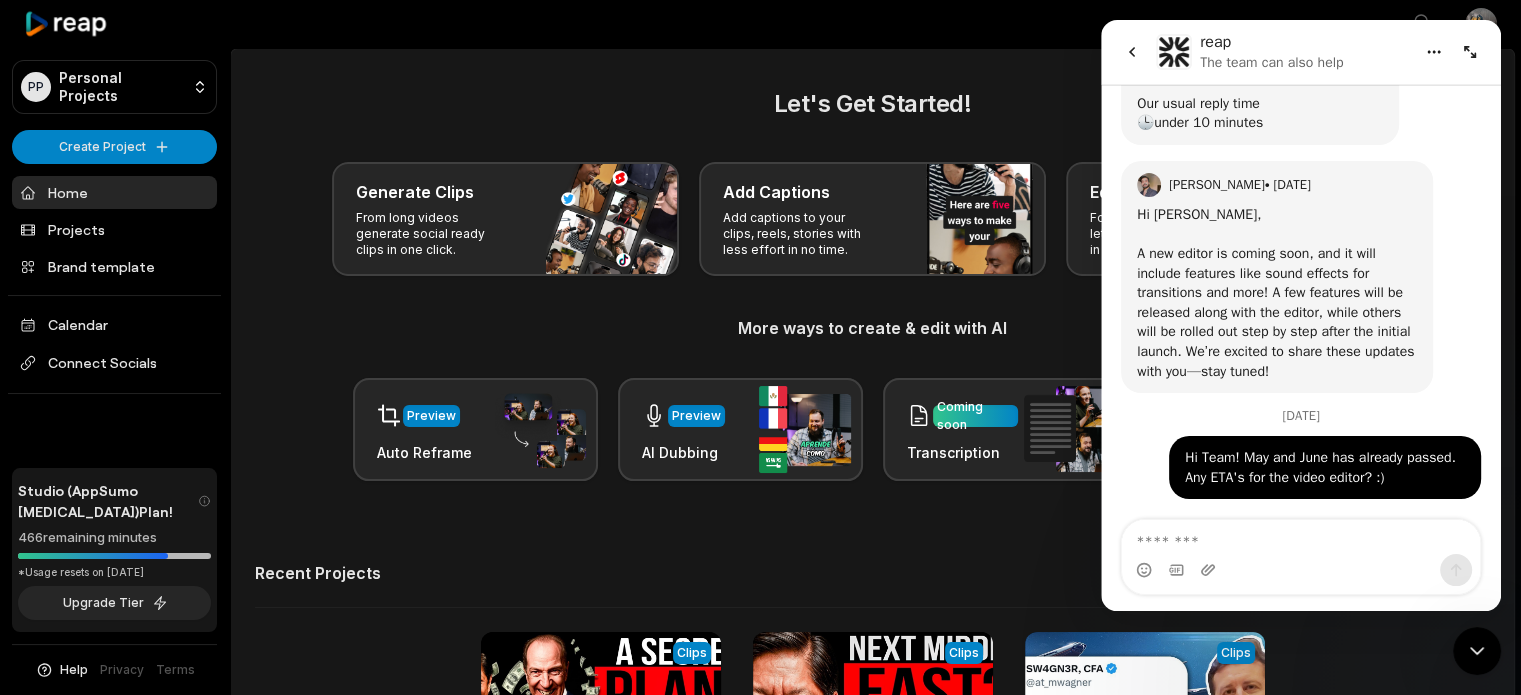 click 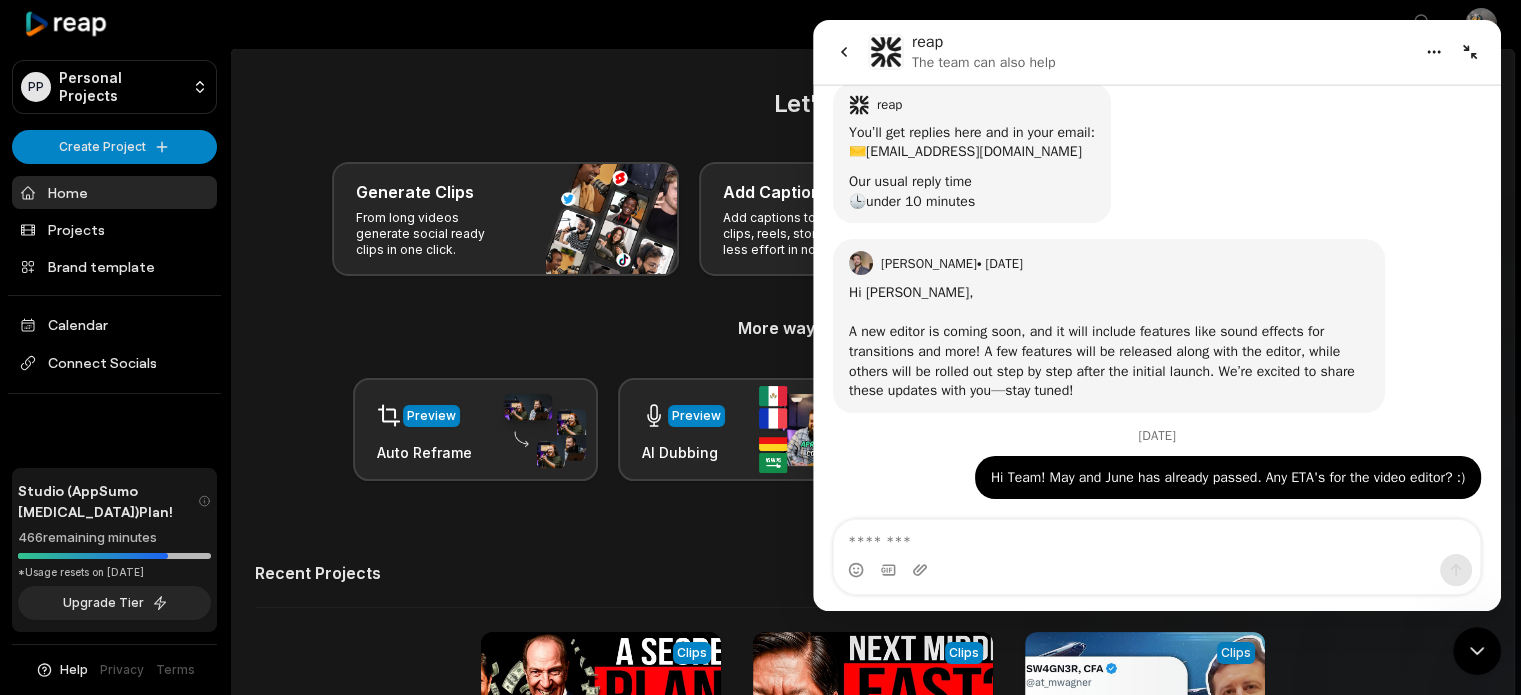 click 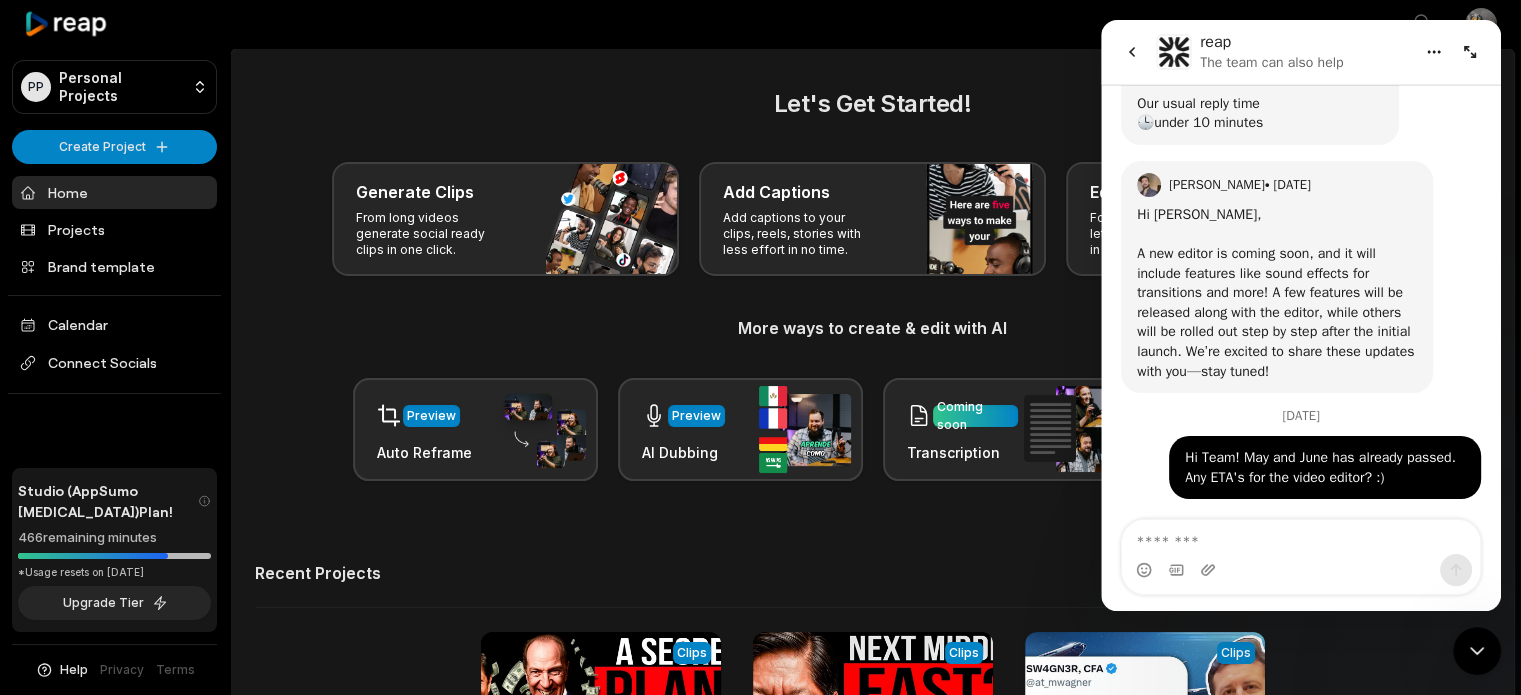 click 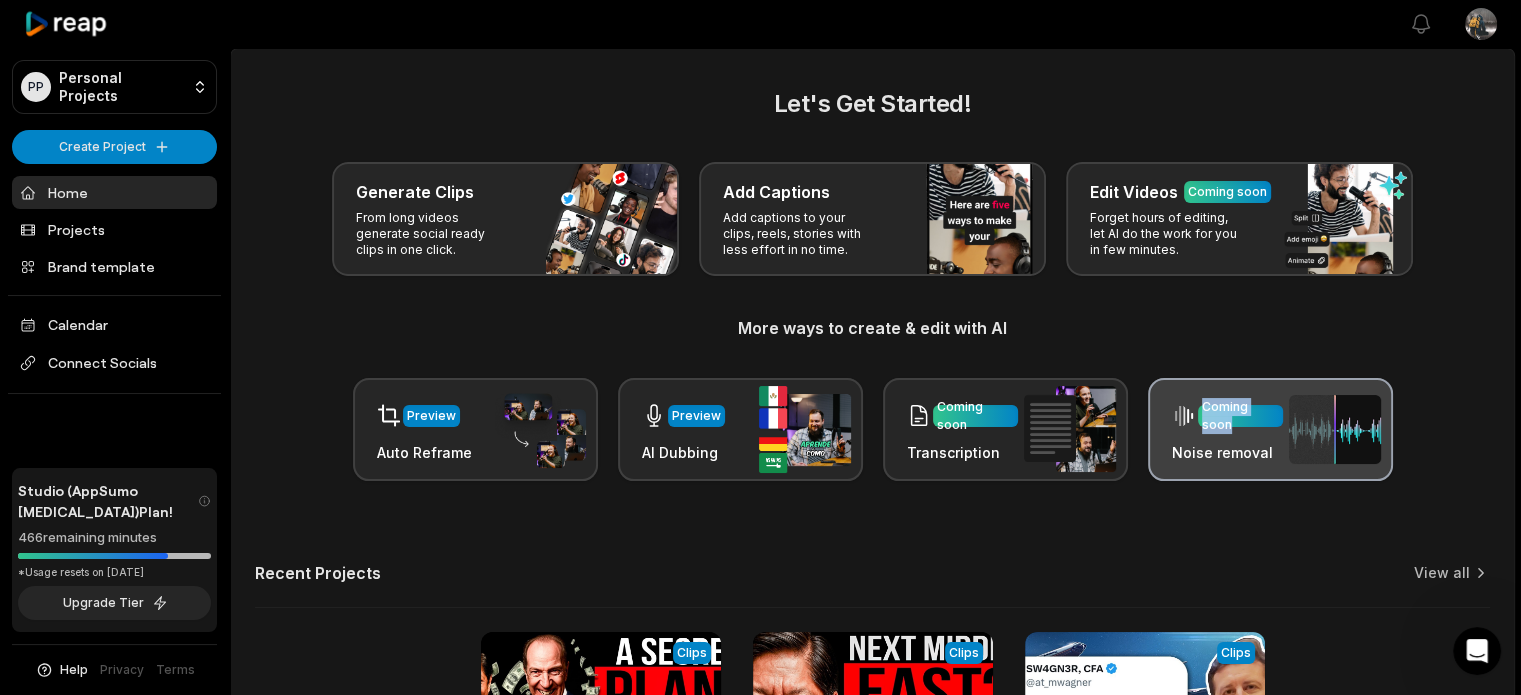 click on "Coming soon Noise removal" at bounding box center [1270, 429] 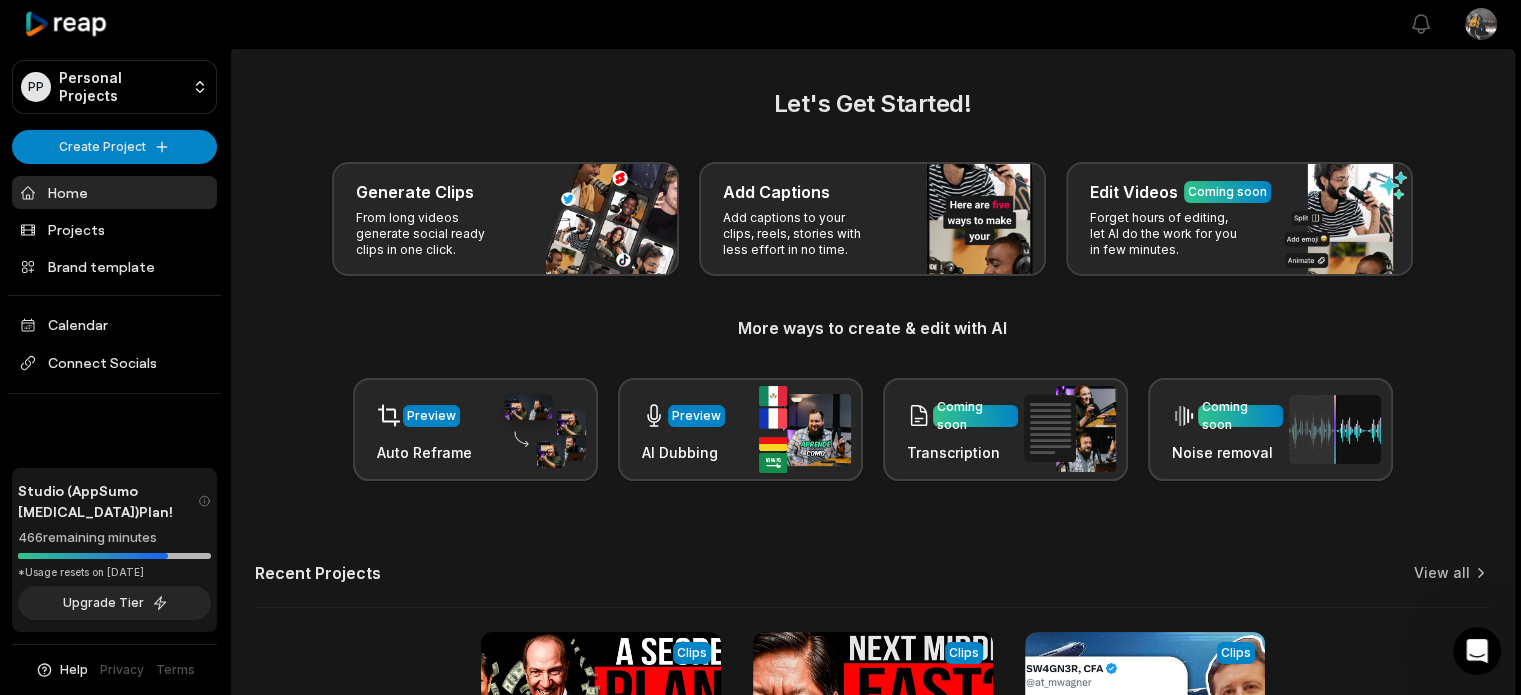 click on "Let's Get Started!" at bounding box center [872, 104] 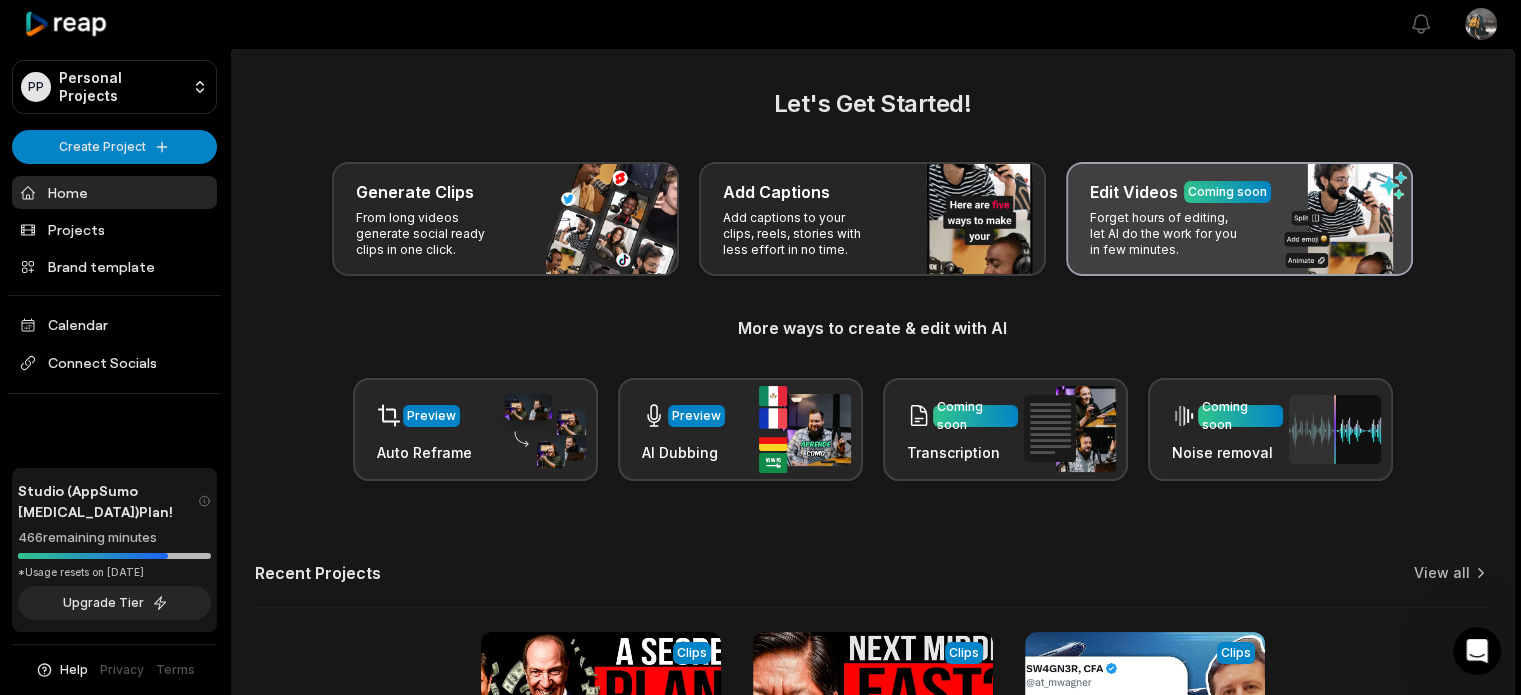 click on "Coming soon" at bounding box center (1227, 192) 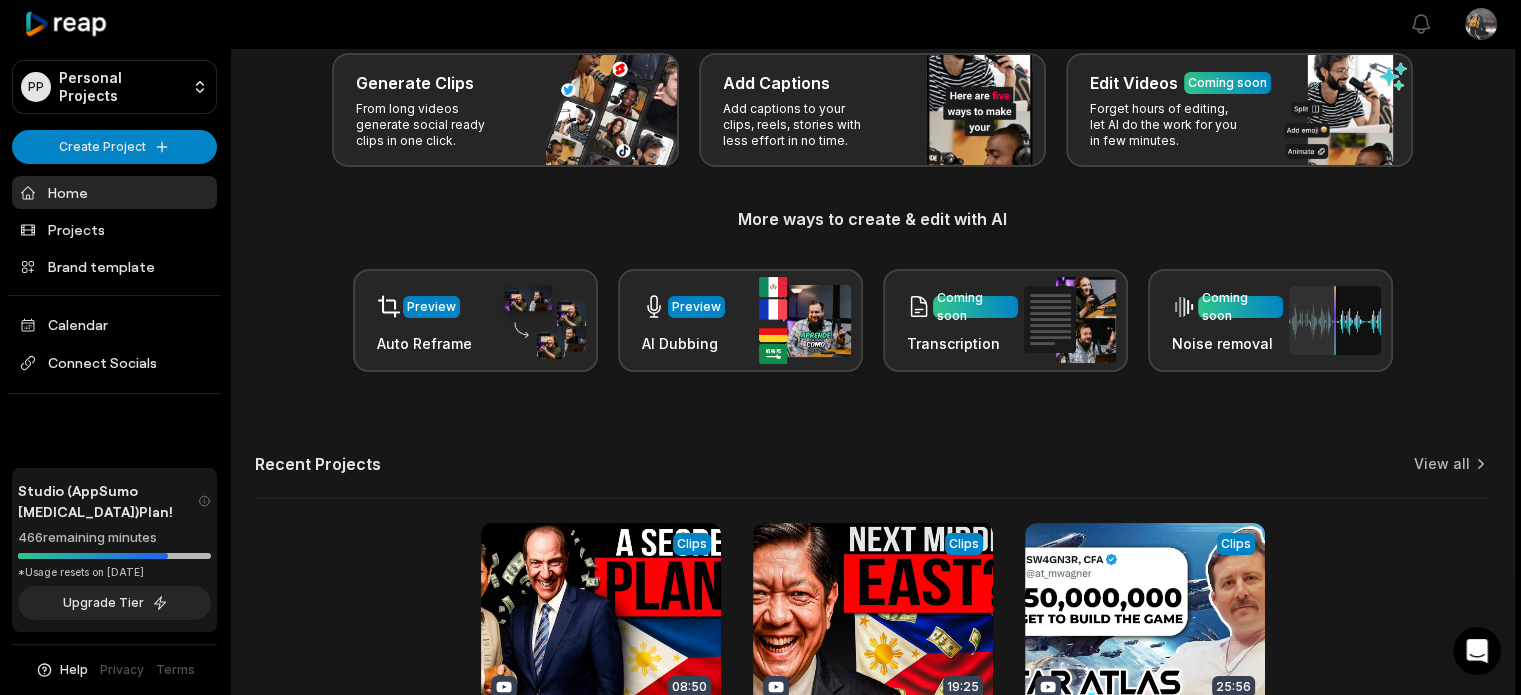 scroll, scrollTop: 302, scrollLeft: 0, axis: vertical 